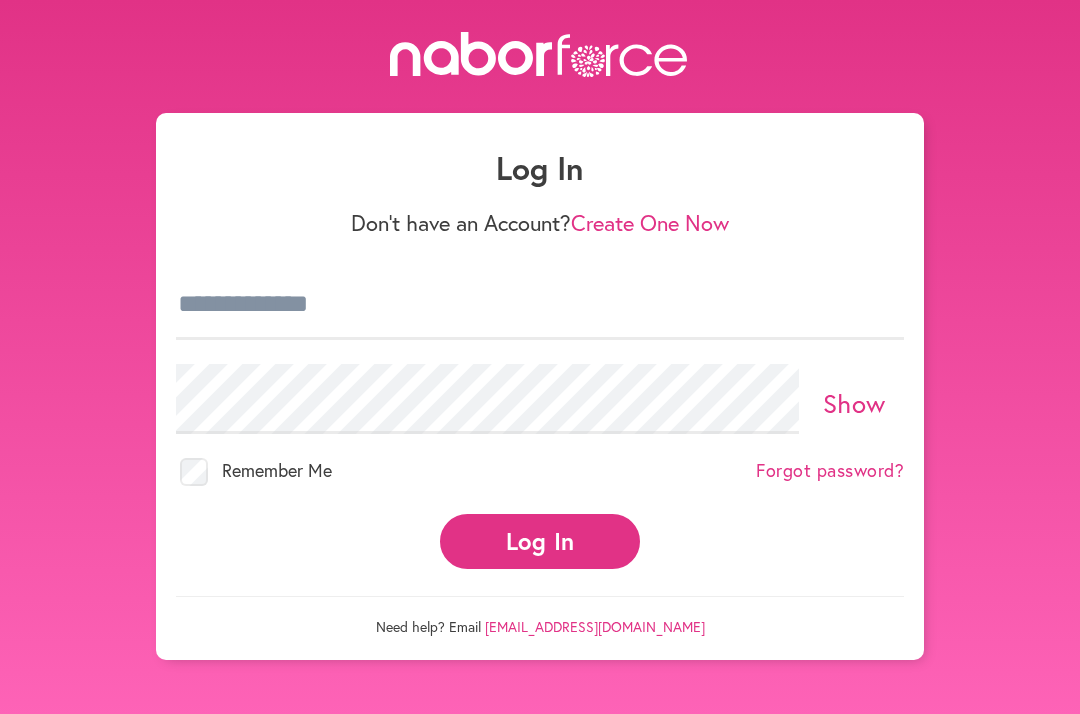 scroll, scrollTop: 0, scrollLeft: 0, axis: both 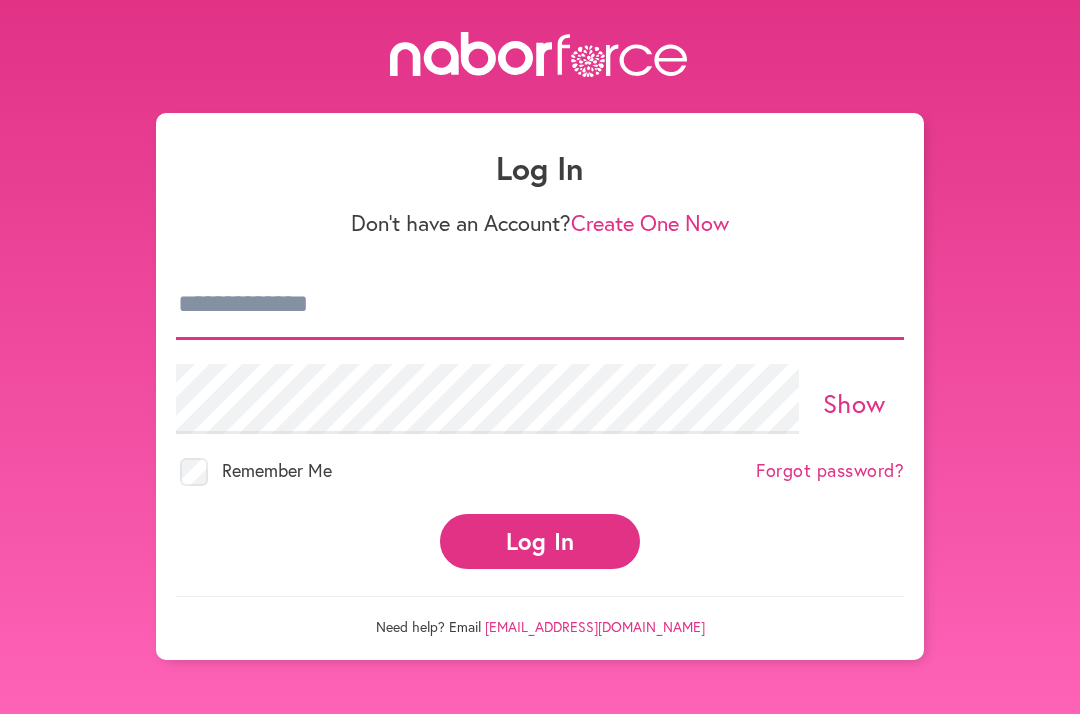 click at bounding box center (540, 305) 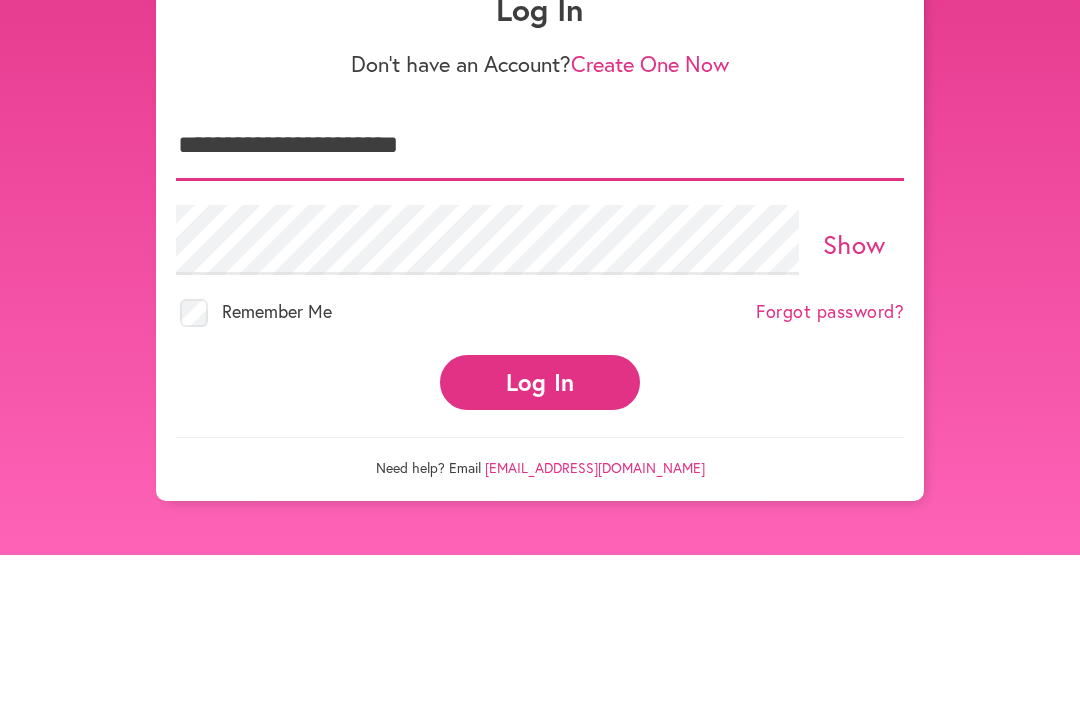 type on "**********" 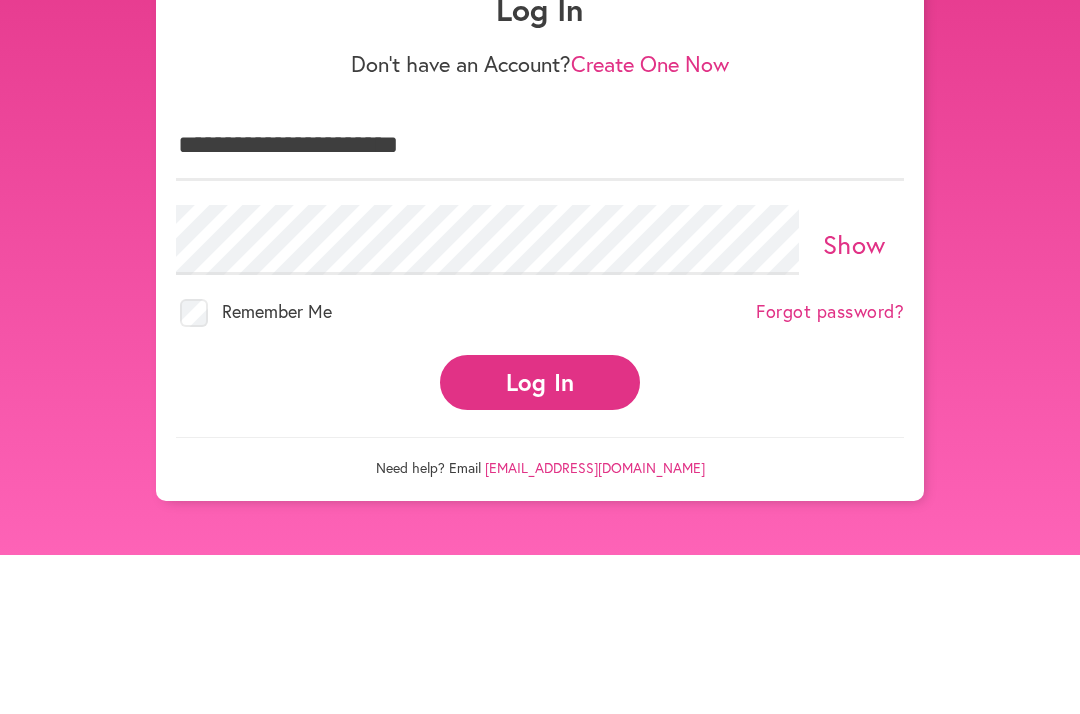 scroll, scrollTop: 52, scrollLeft: 0, axis: vertical 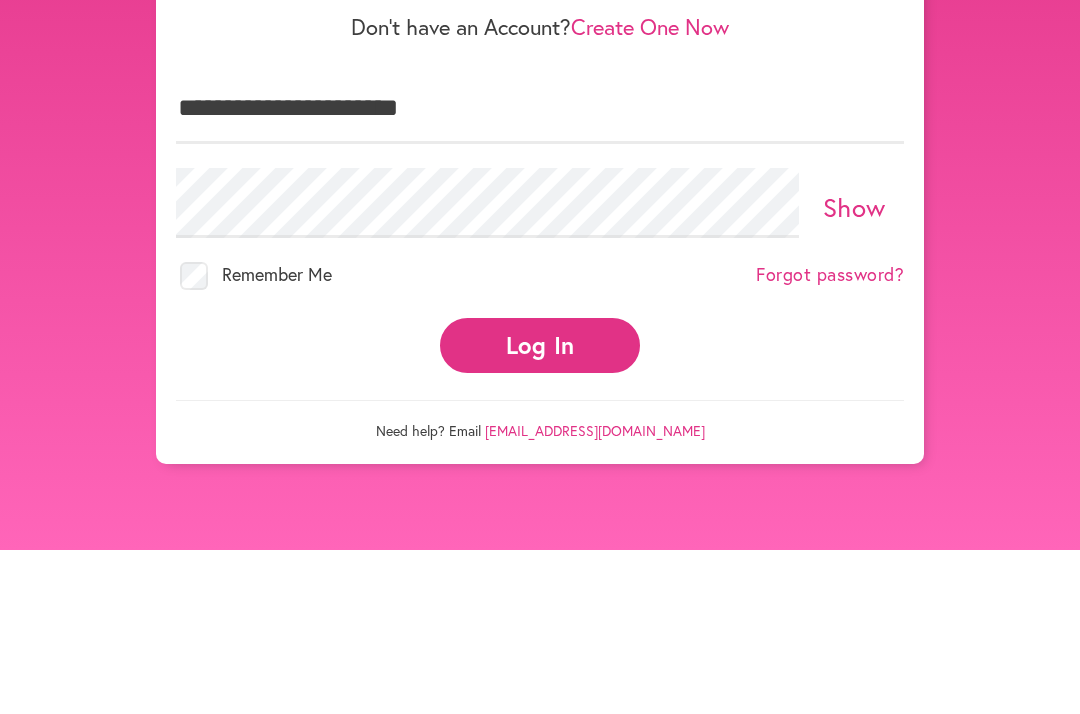 click on "Show" at bounding box center (854, 371) 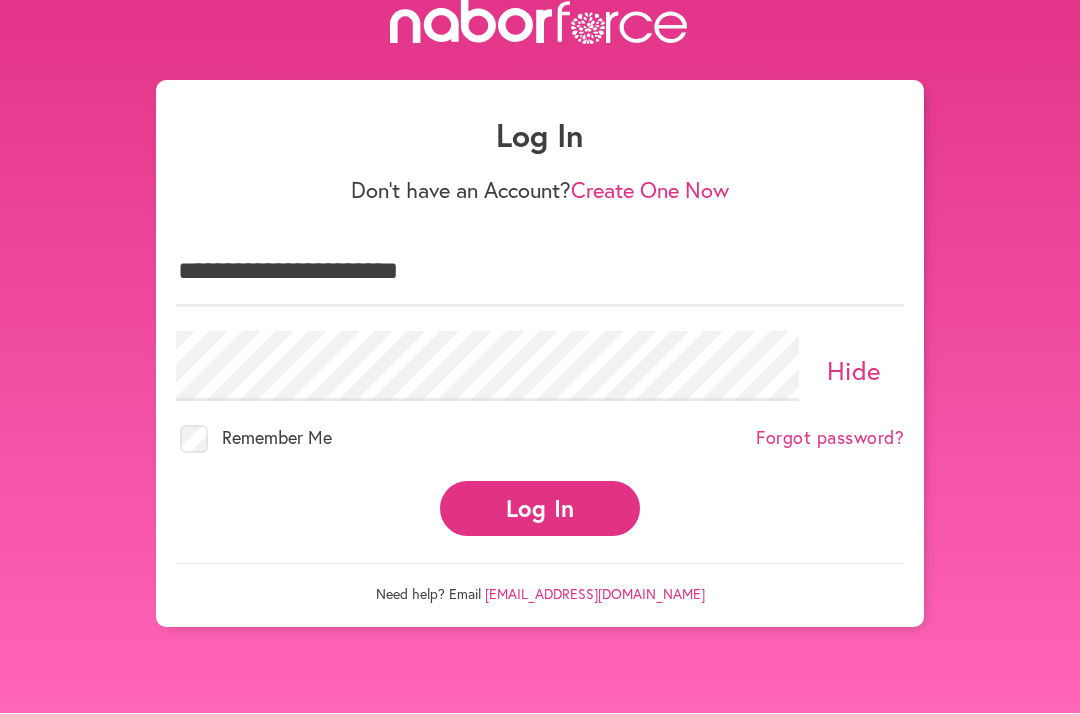click on "Log In" at bounding box center [540, 509] 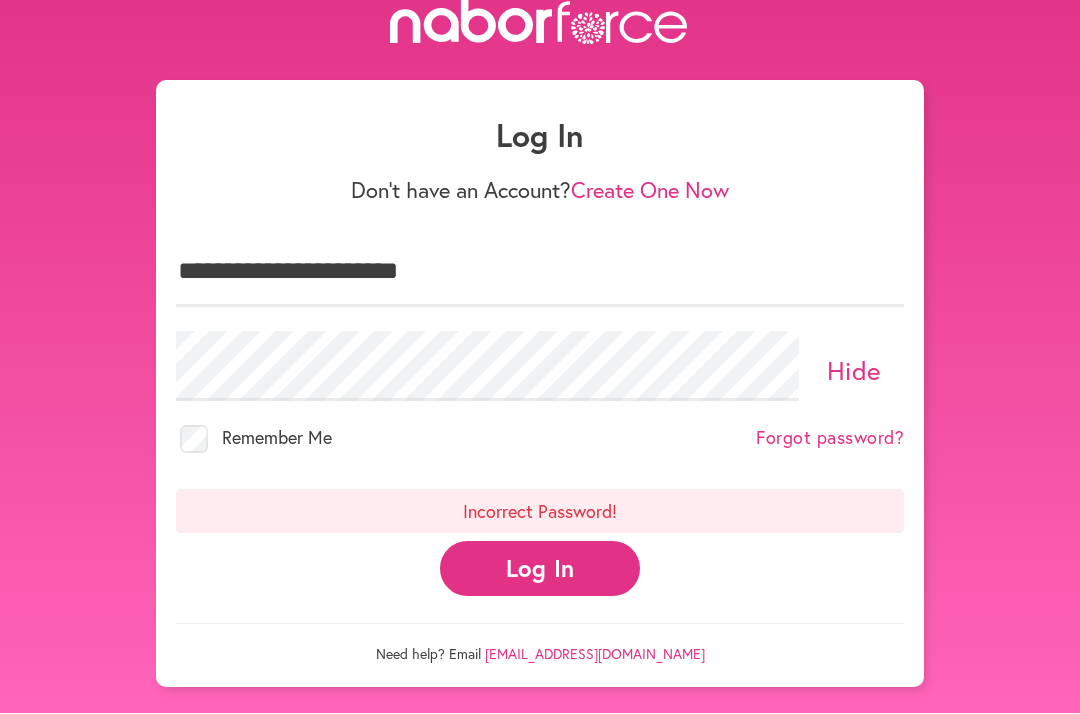 click on "Forgot password?" at bounding box center [830, 439] 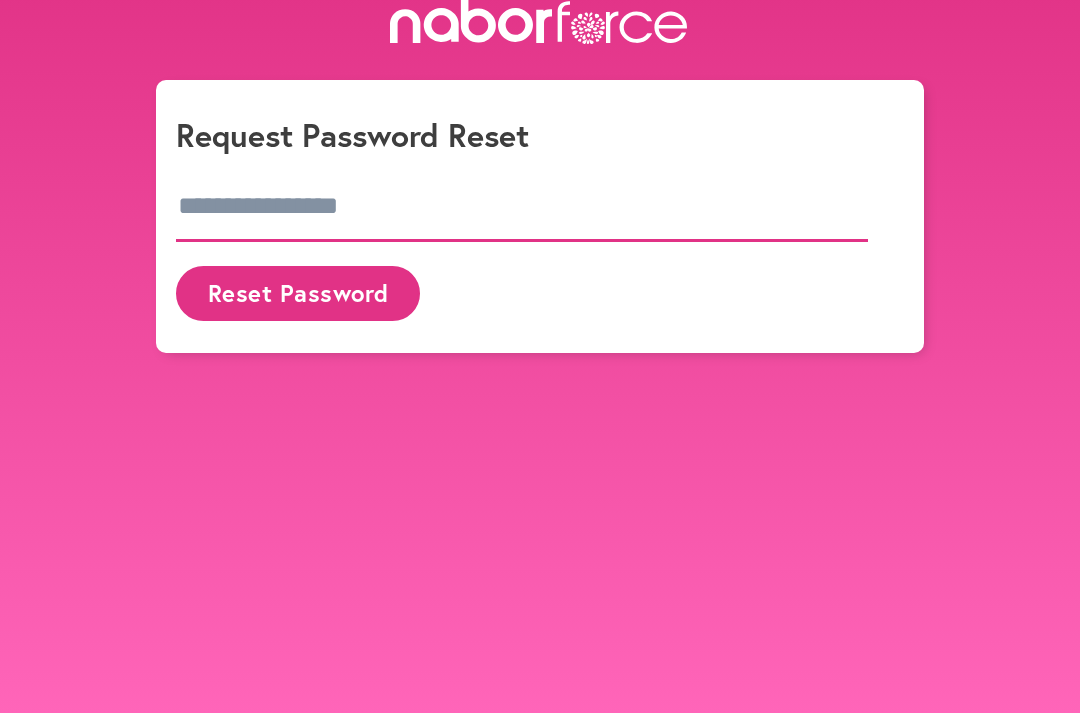 click at bounding box center [522, 208] 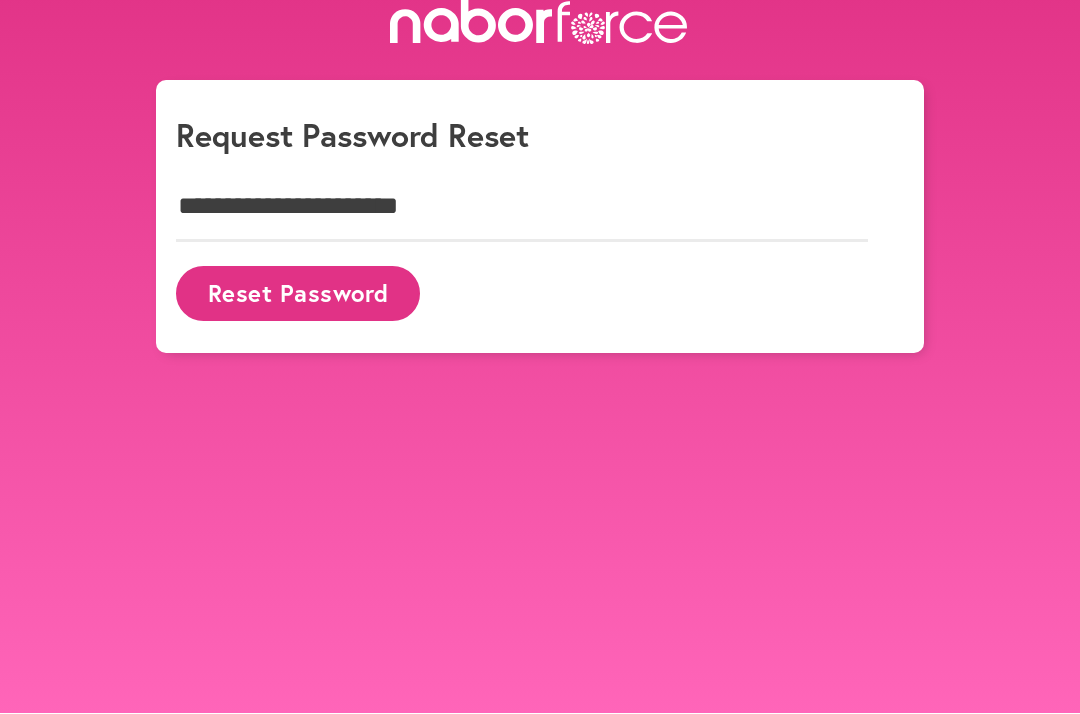 click on "Reset Password" at bounding box center [298, 294] 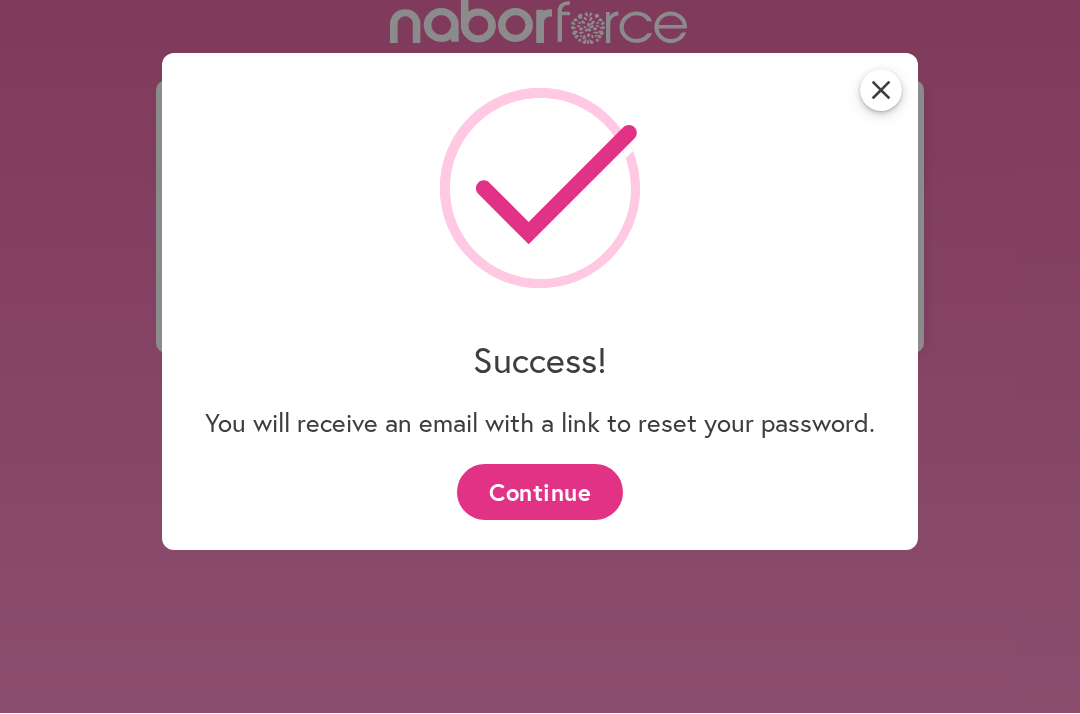 click on "Continue" at bounding box center [539, 492] 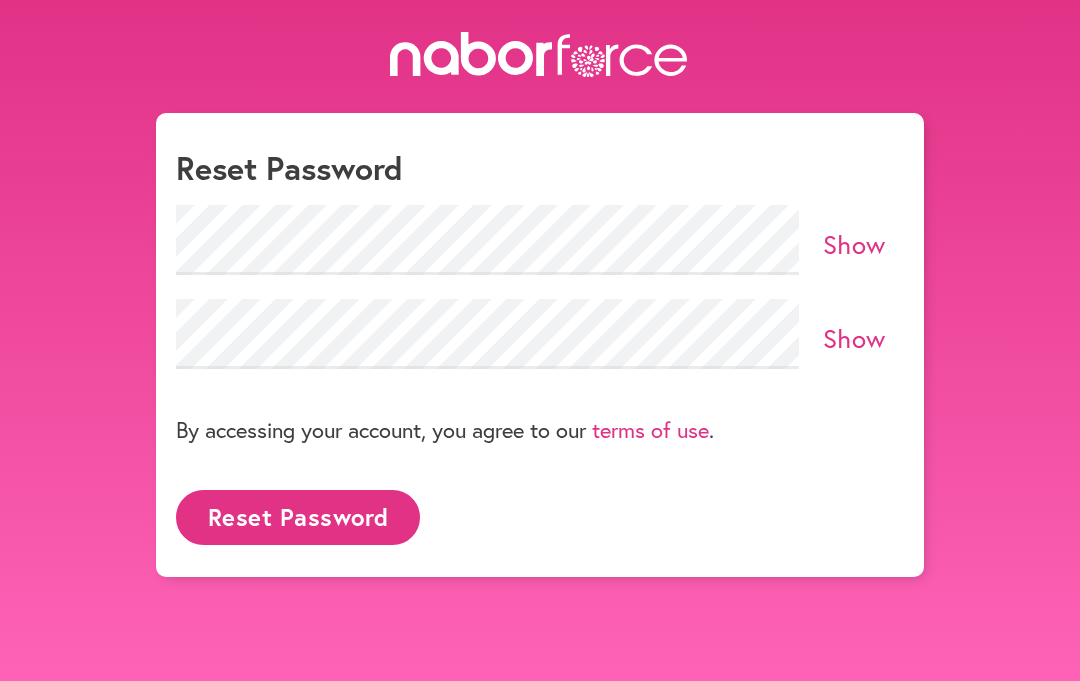 scroll, scrollTop: 0, scrollLeft: 0, axis: both 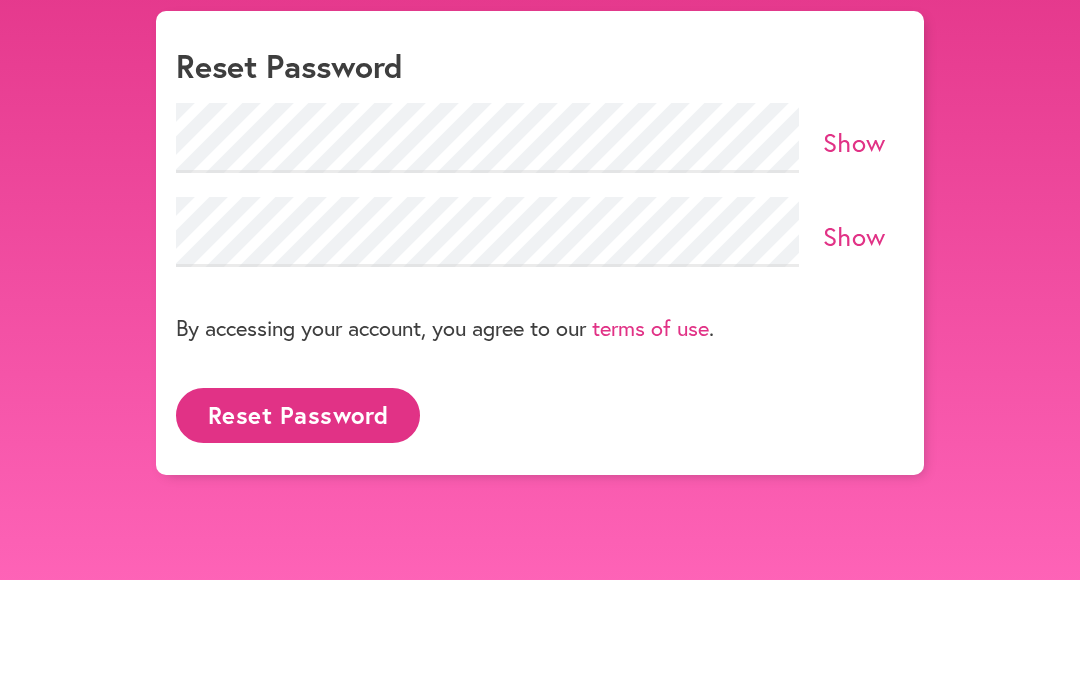 click on "Show" at bounding box center [854, 244] 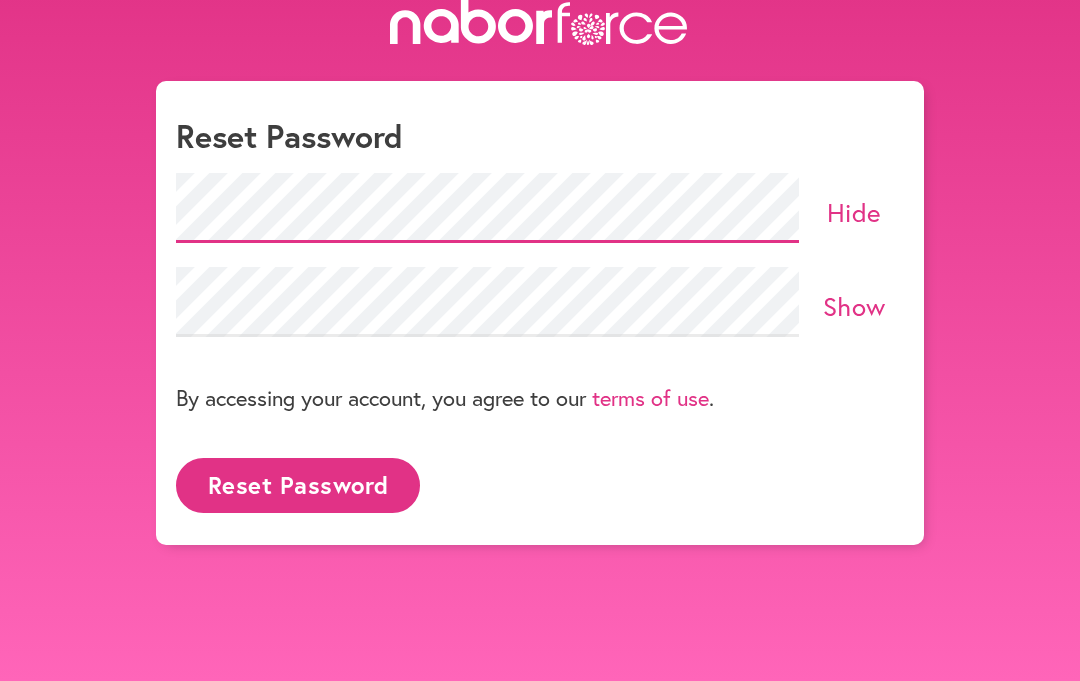 scroll, scrollTop: 101, scrollLeft: 0, axis: vertical 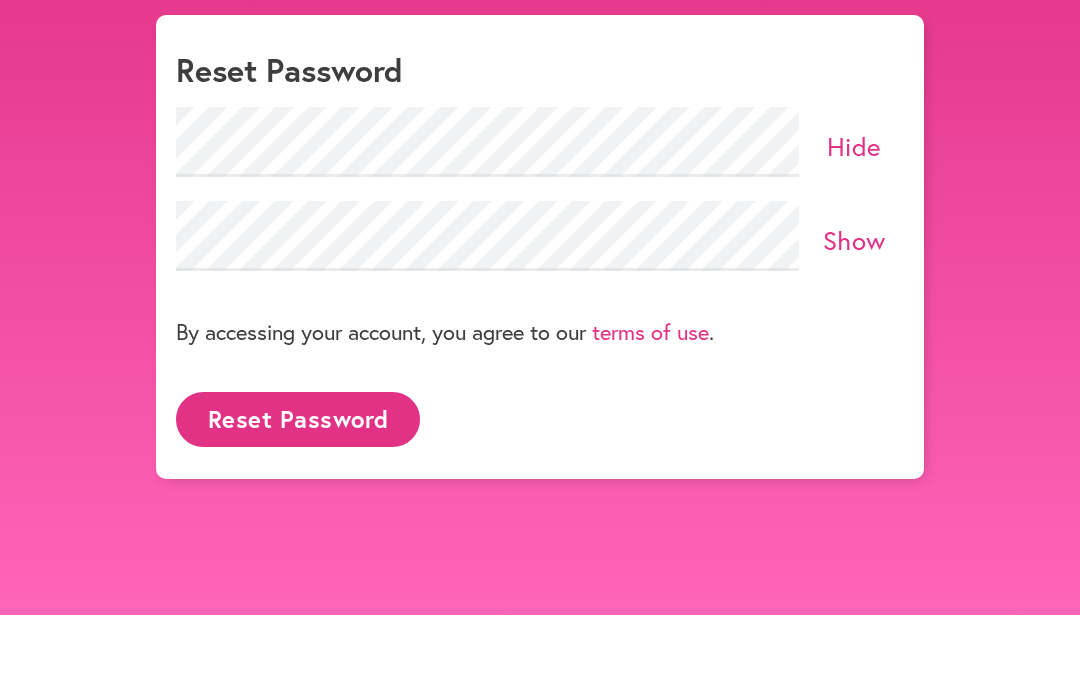 click on "Show" at bounding box center [854, 306] 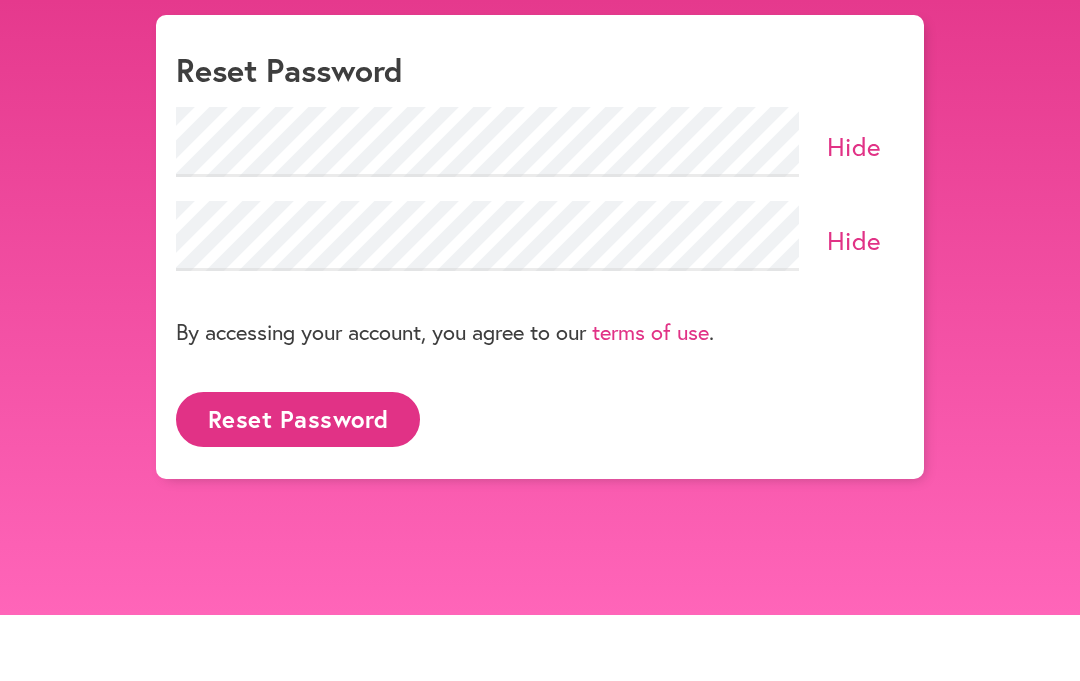 scroll, scrollTop: 141, scrollLeft: 0, axis: vertical 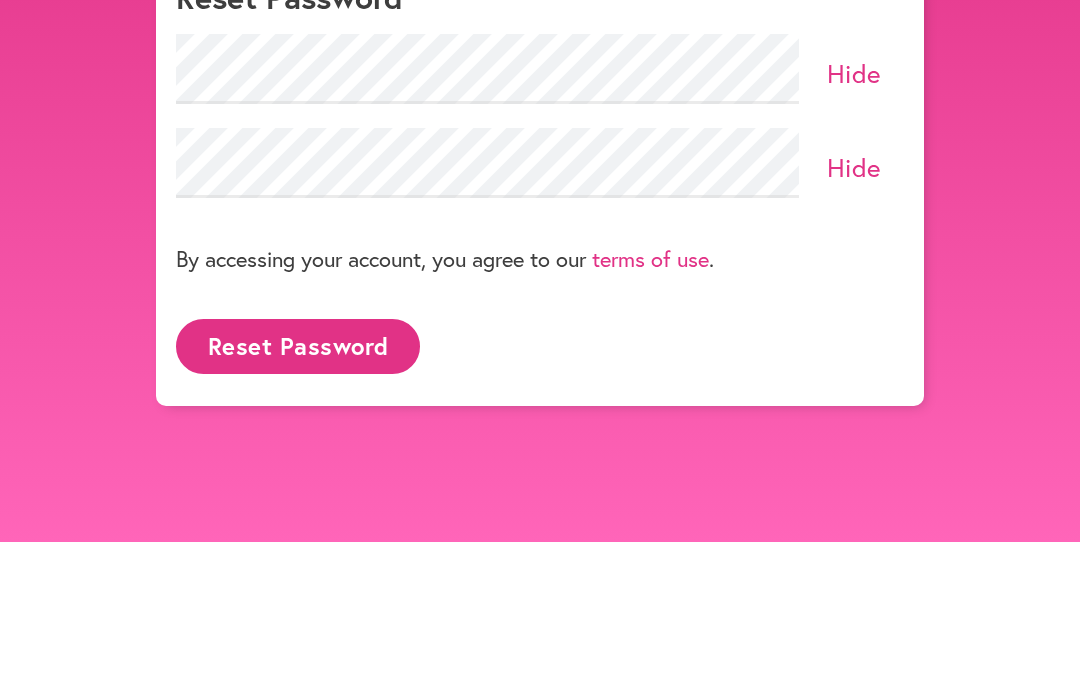 click on "Reset Password" at bounding box center (298, 485) 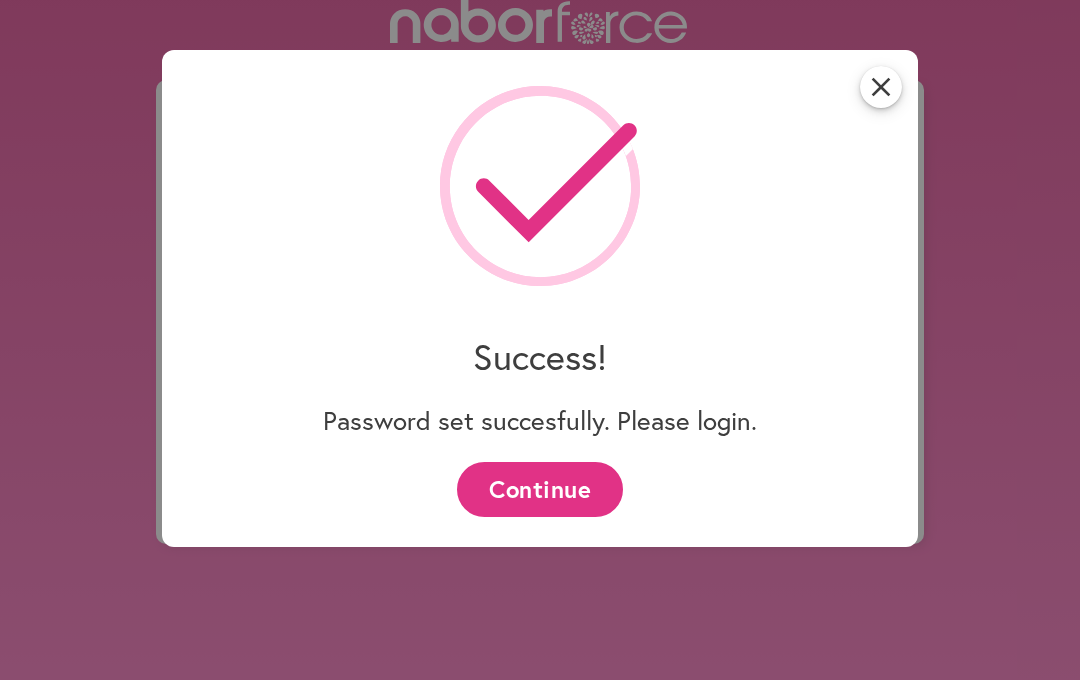 click on "Continue" at bounding box center [539, 490] 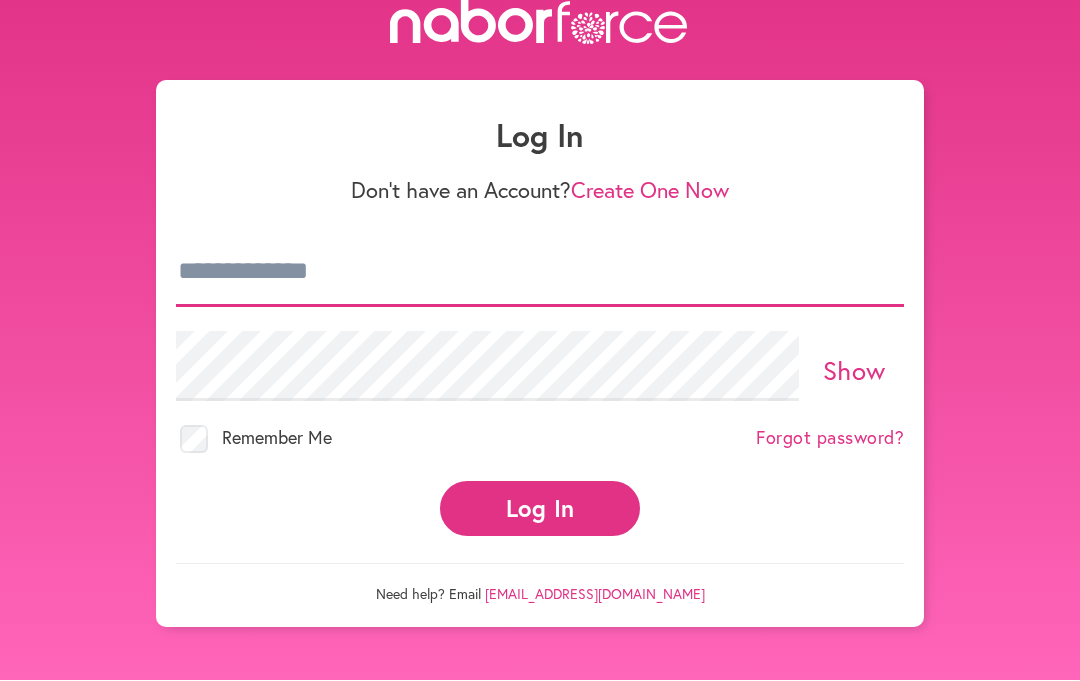 click at bounding box center [540, 273] 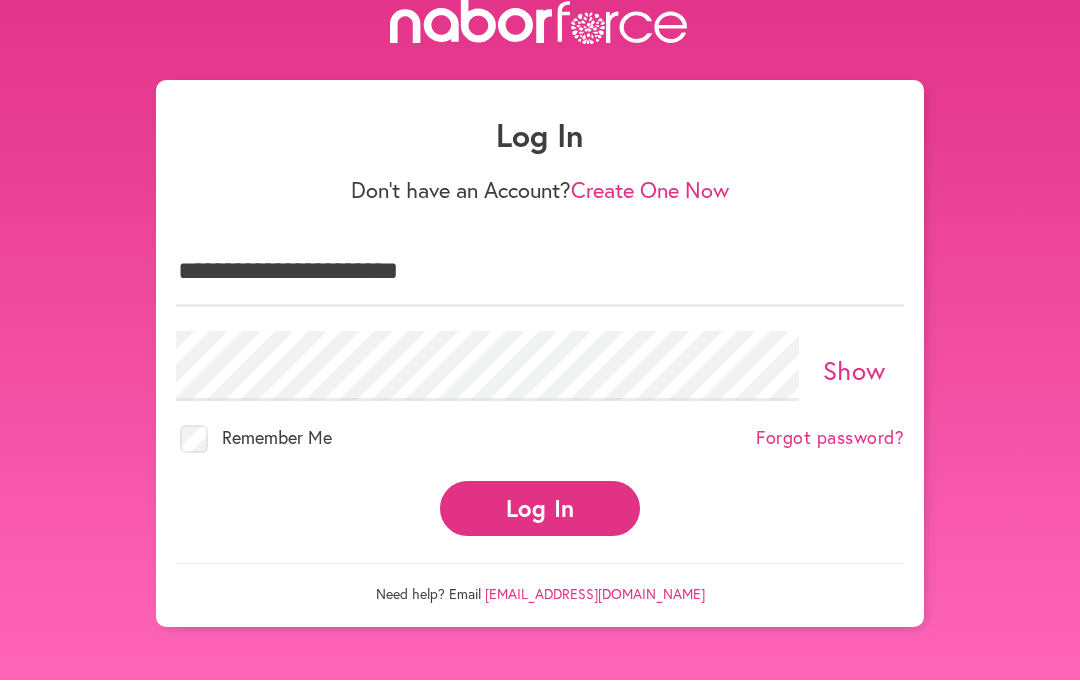 click on "Log In" at bounding box center (540, 509) 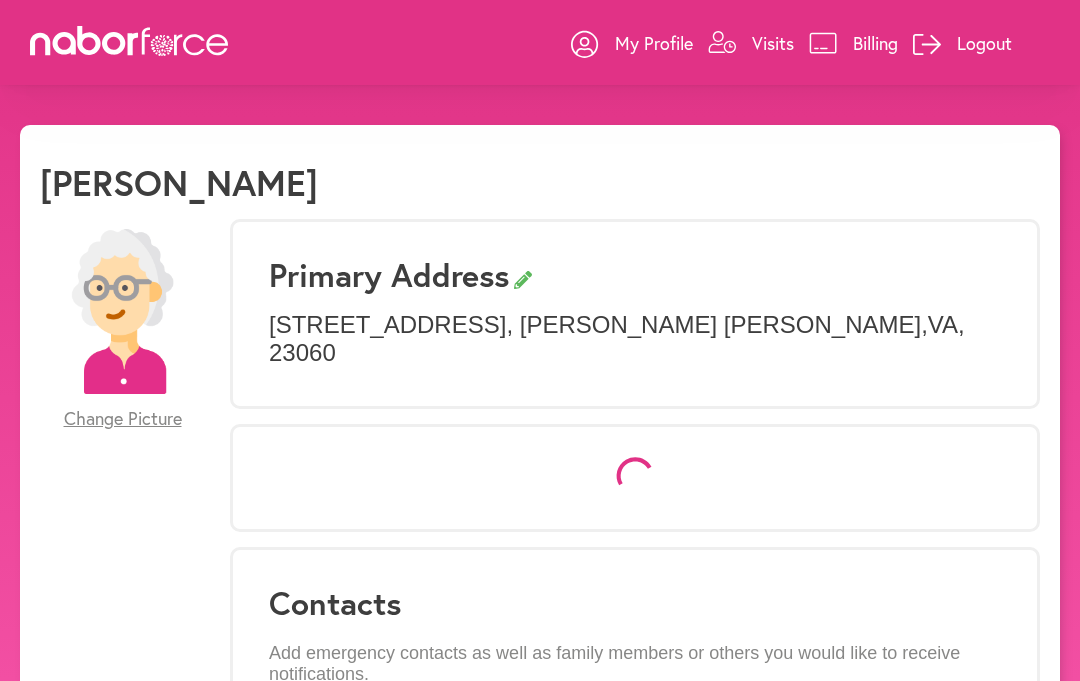 scroll, scrollTop: 0, scrollLeft: 0, axis: both 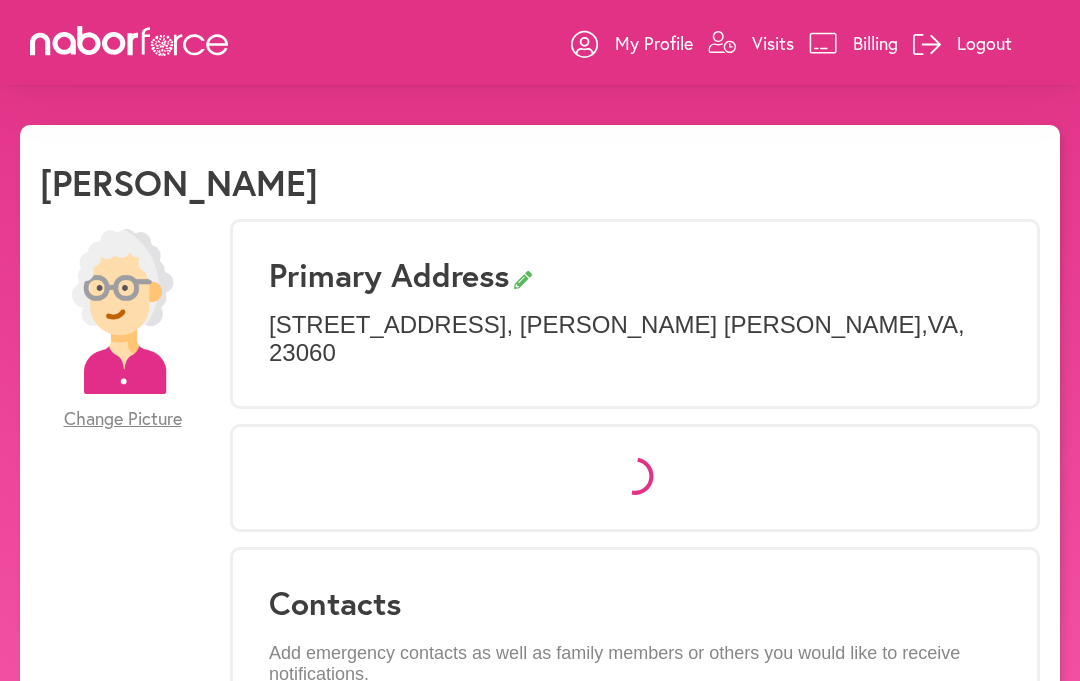 select on "*" 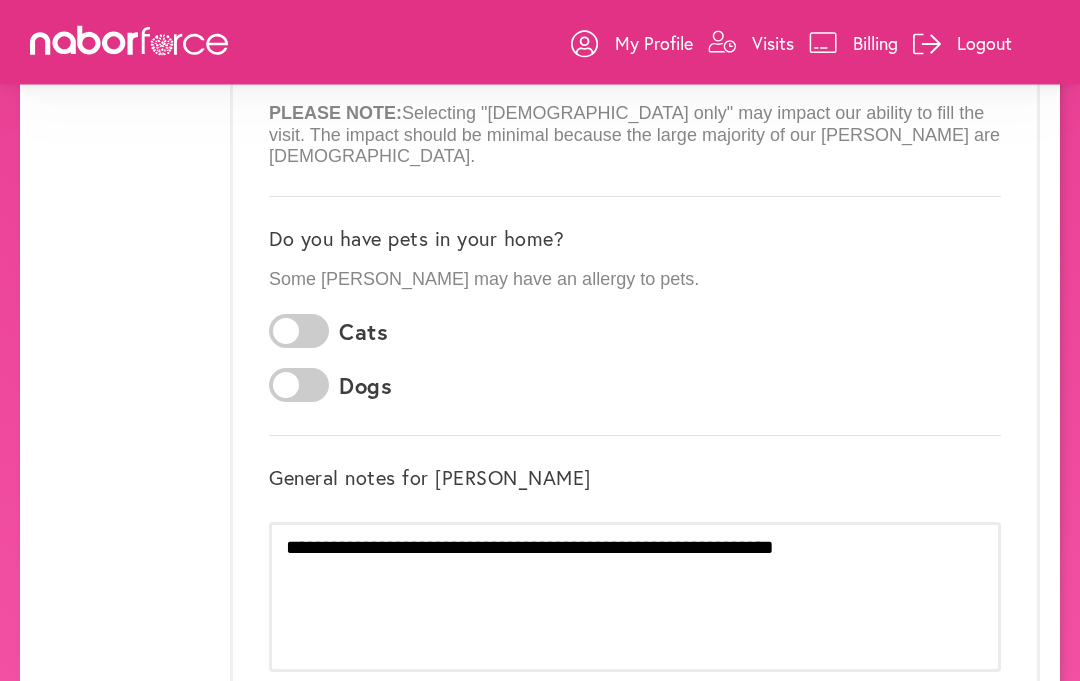 scroll, scrollTop: 550, scrollLeft: 0, axis: vertical 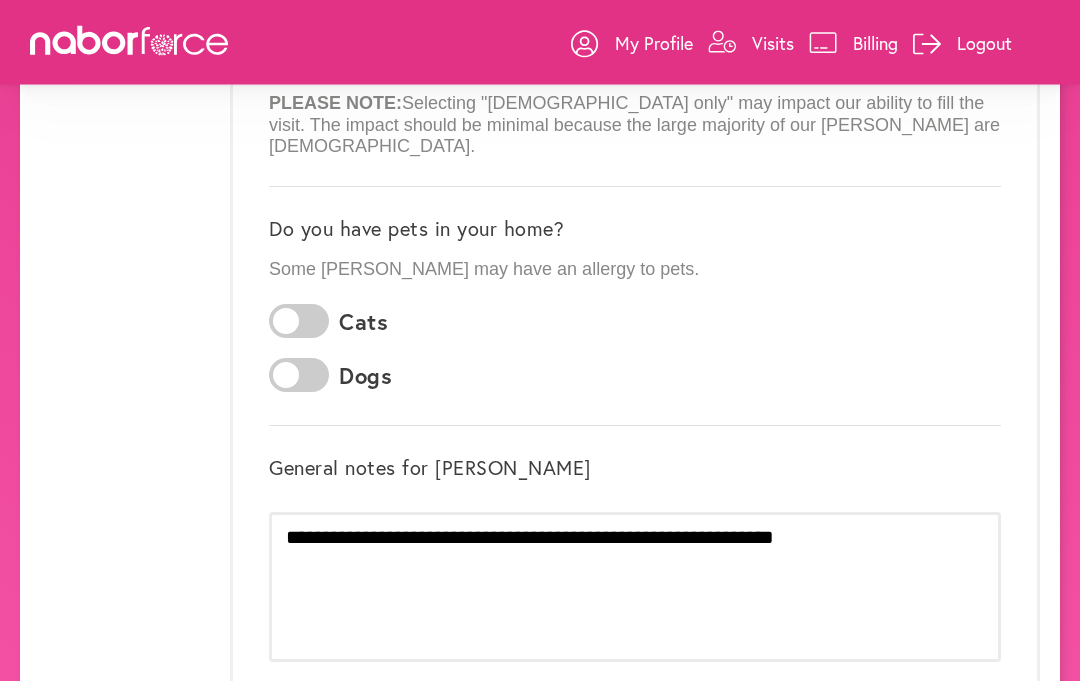 click on "Visits" at bounding box center [751, 43] 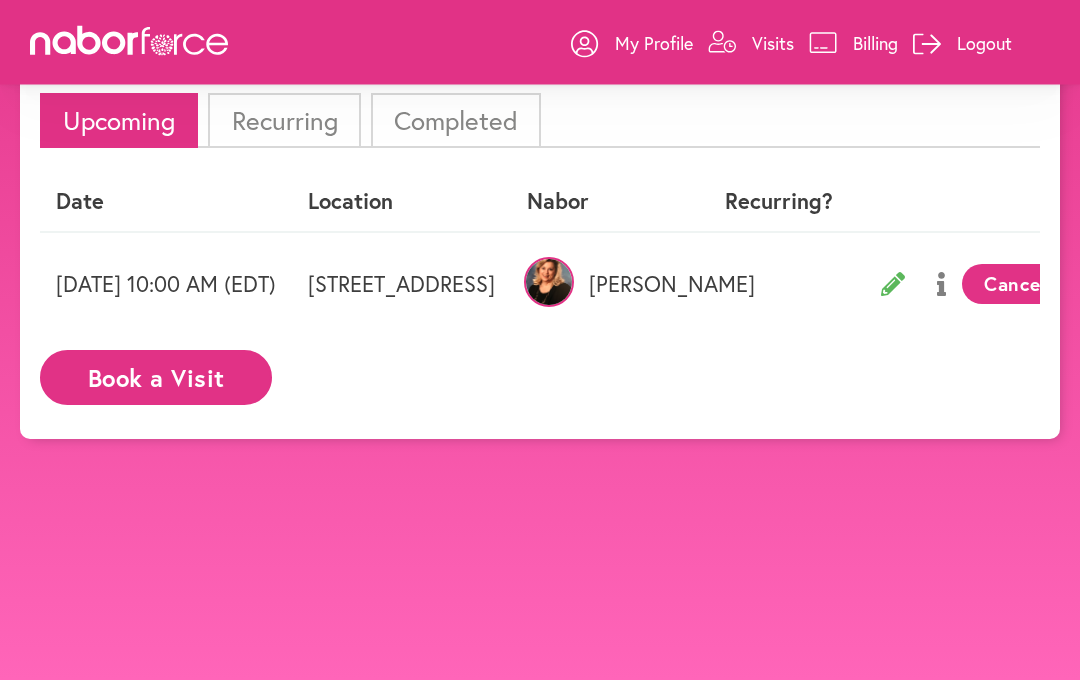 scroll, scrollTop: 0, scrollLeft: 0, axis: both 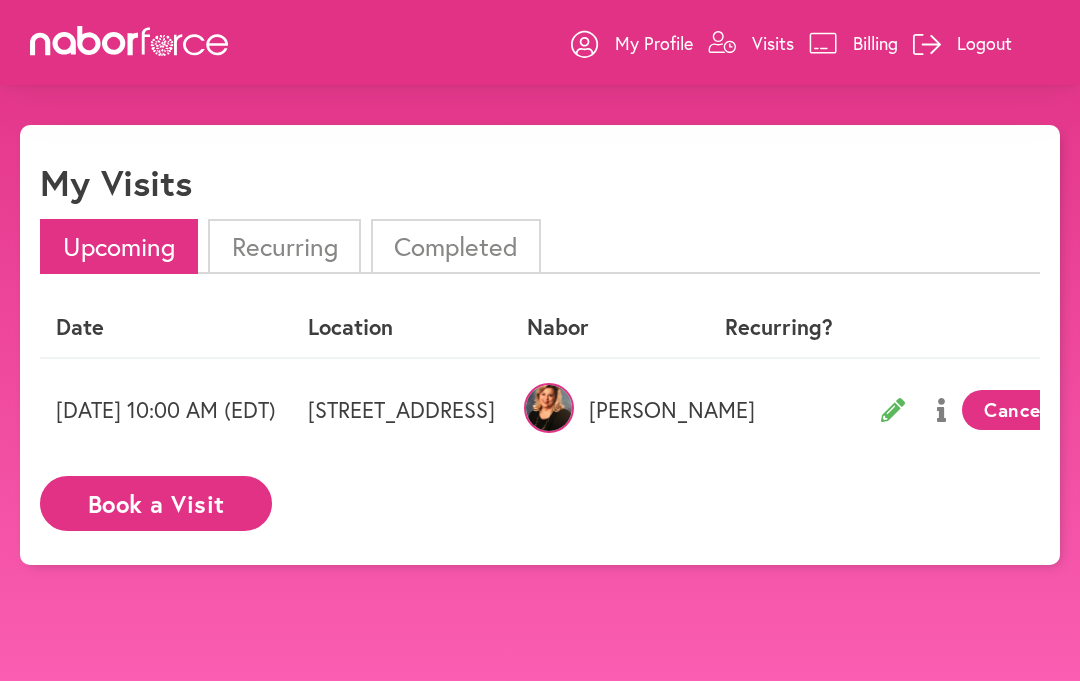 click on "Michelle" at bounding box center (610, 409) 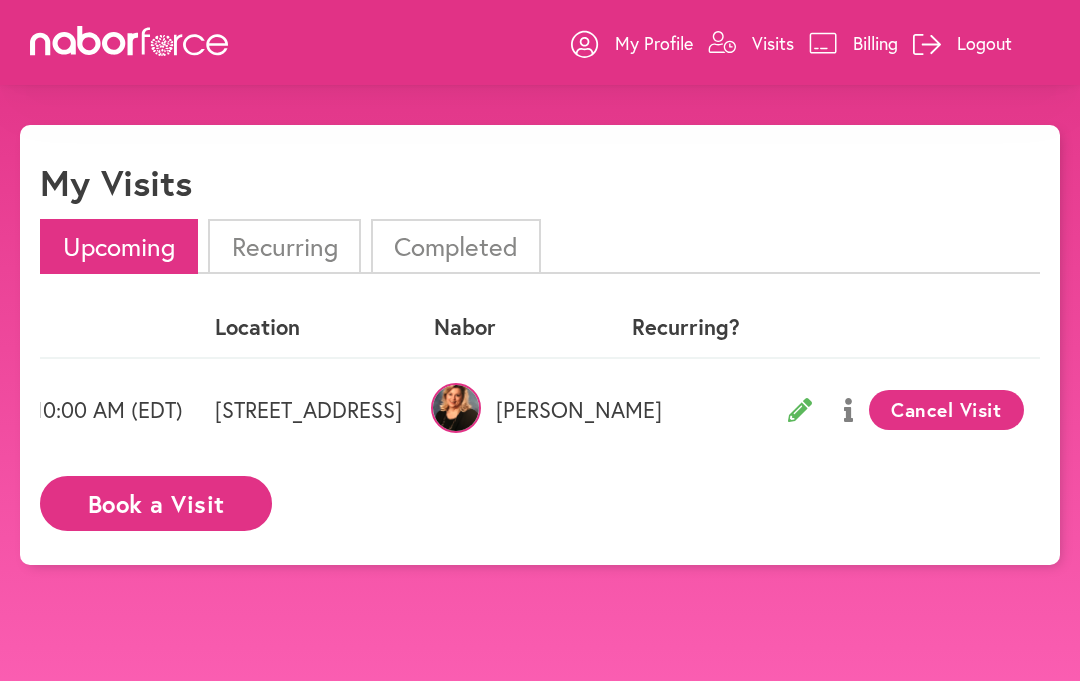scroll, scrollTop: 0, scrollLeft: 265, axis: horizontal 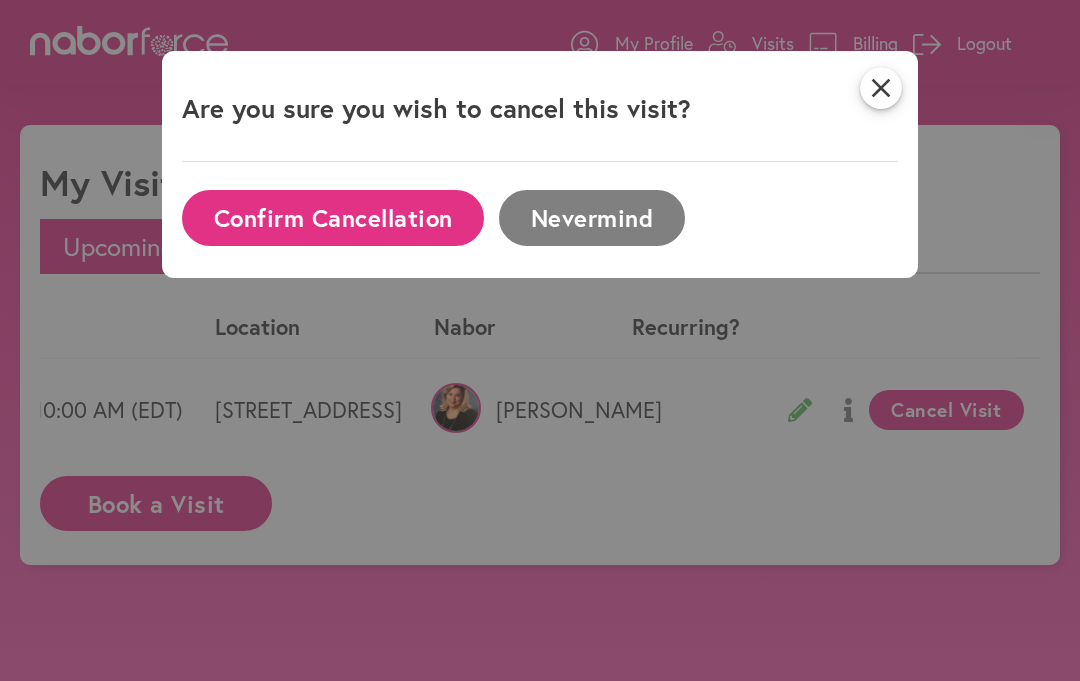 click on "Confirm Cancellation" at bounding box center (333, 217) 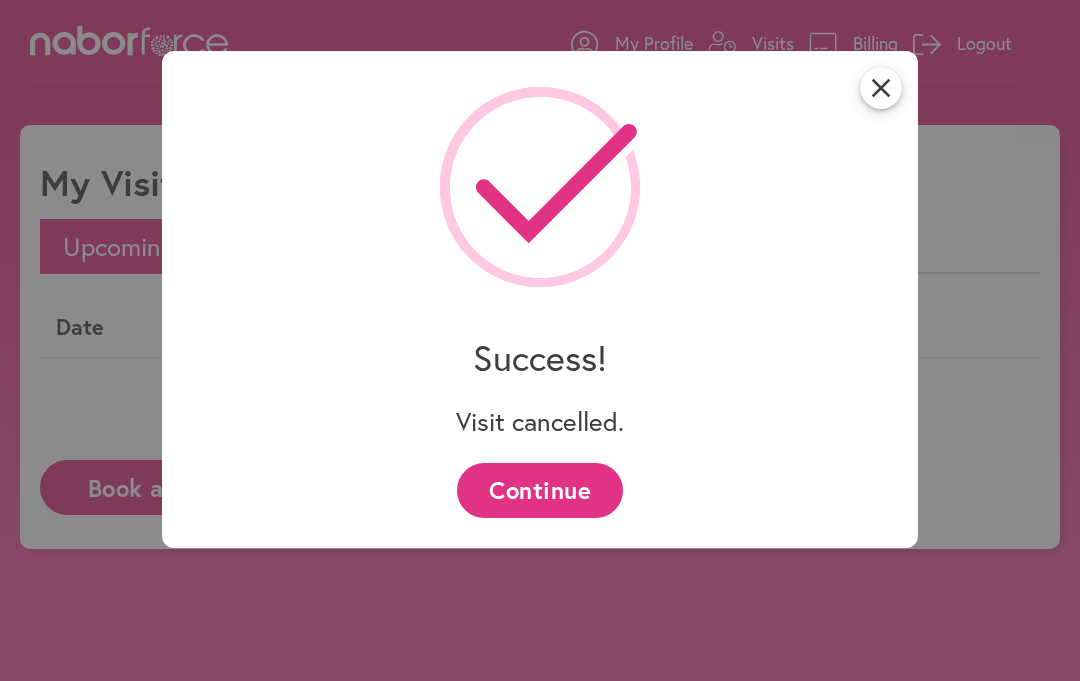 click on "Continue" at bounding box center (539, 490) 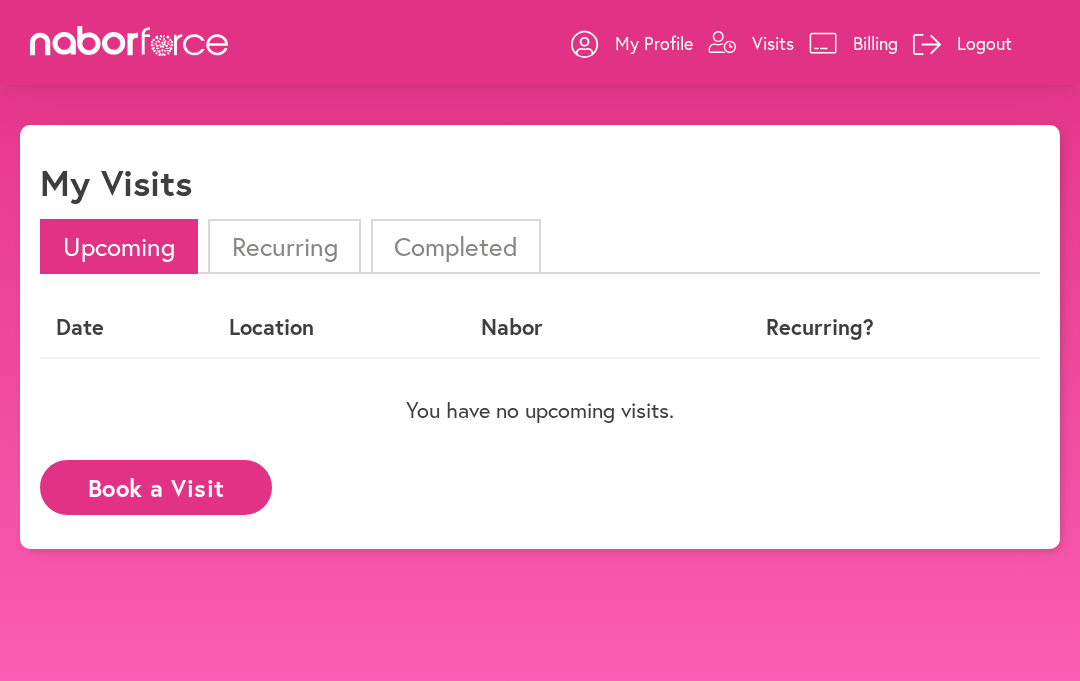 click on "Book a Visit" at bounding box center (156, 487) 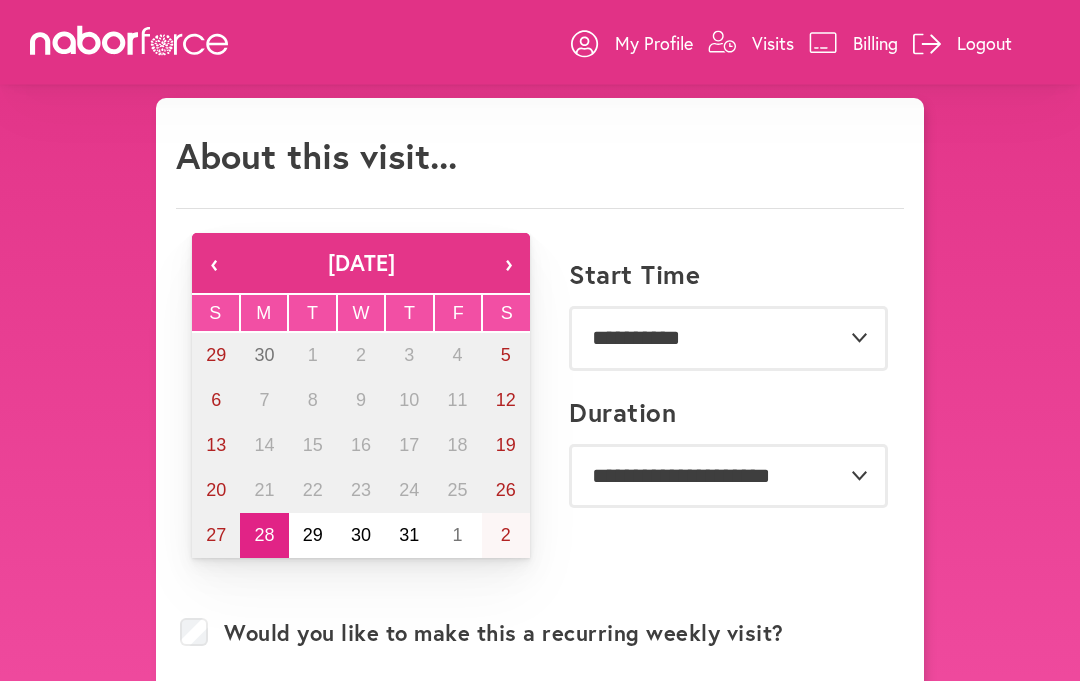 scroll, scrollTop: 28, scrollLeft: 0, axis: vertical 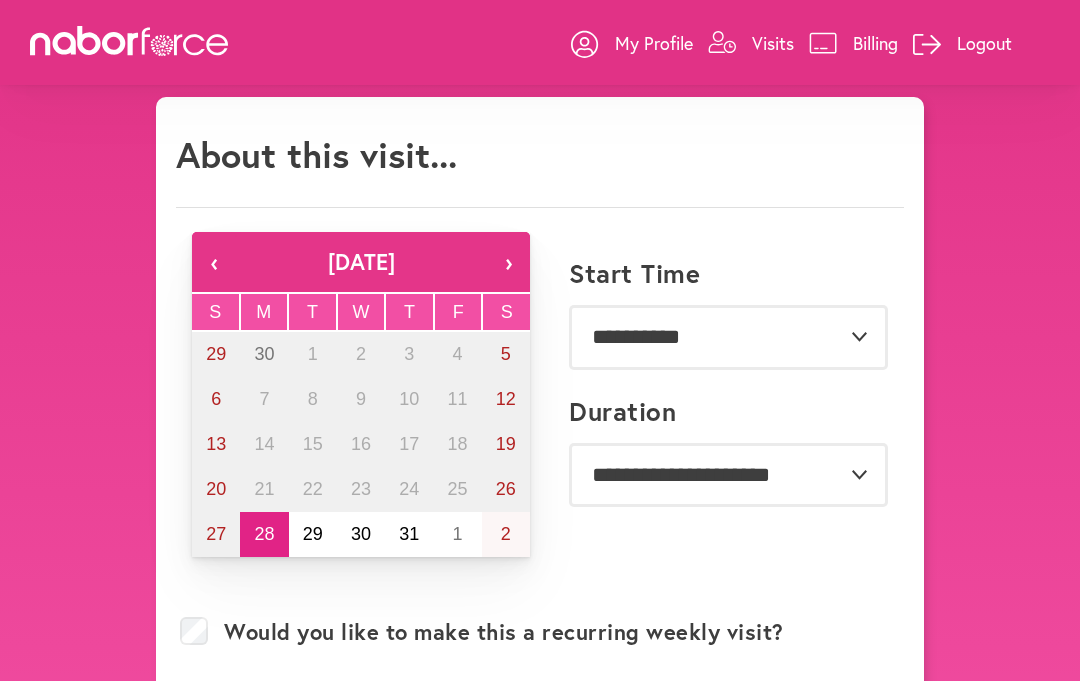 click on "My Profile" at bounding box center (632, 43) 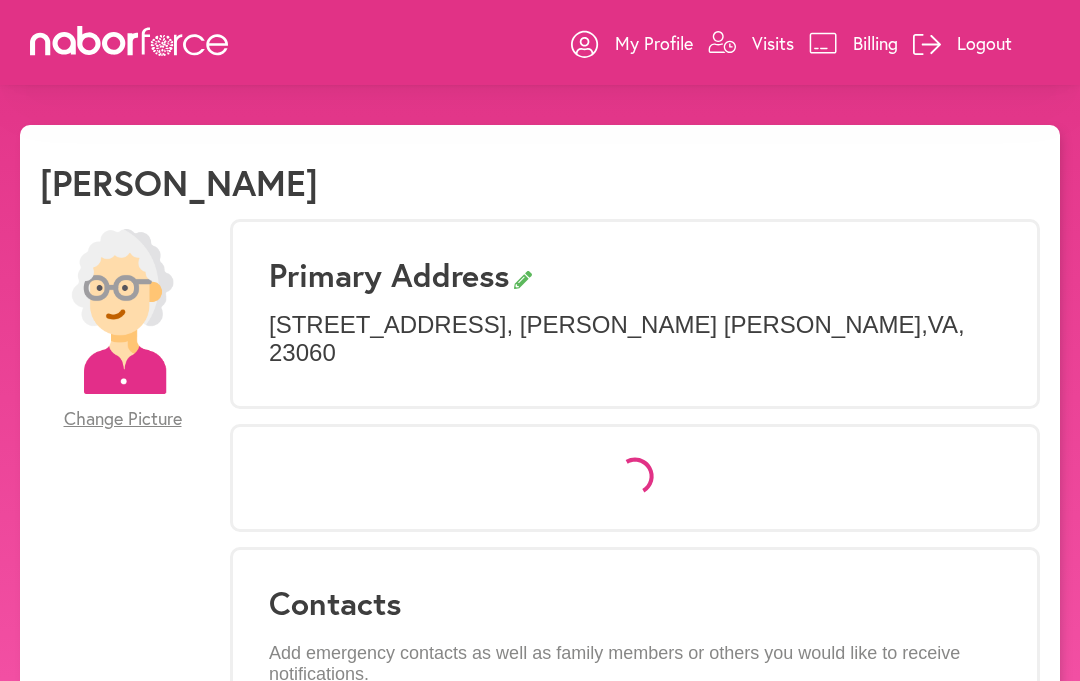 select on "*" 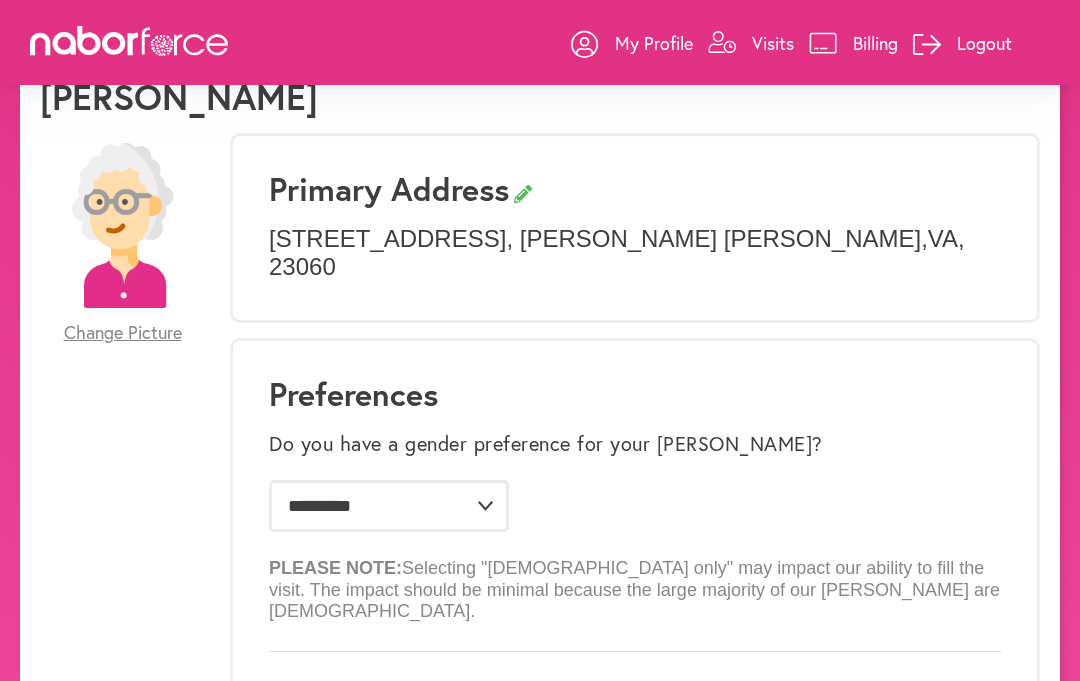 scroll, scrollTop: 0, scrollLeft: 0, axis: both 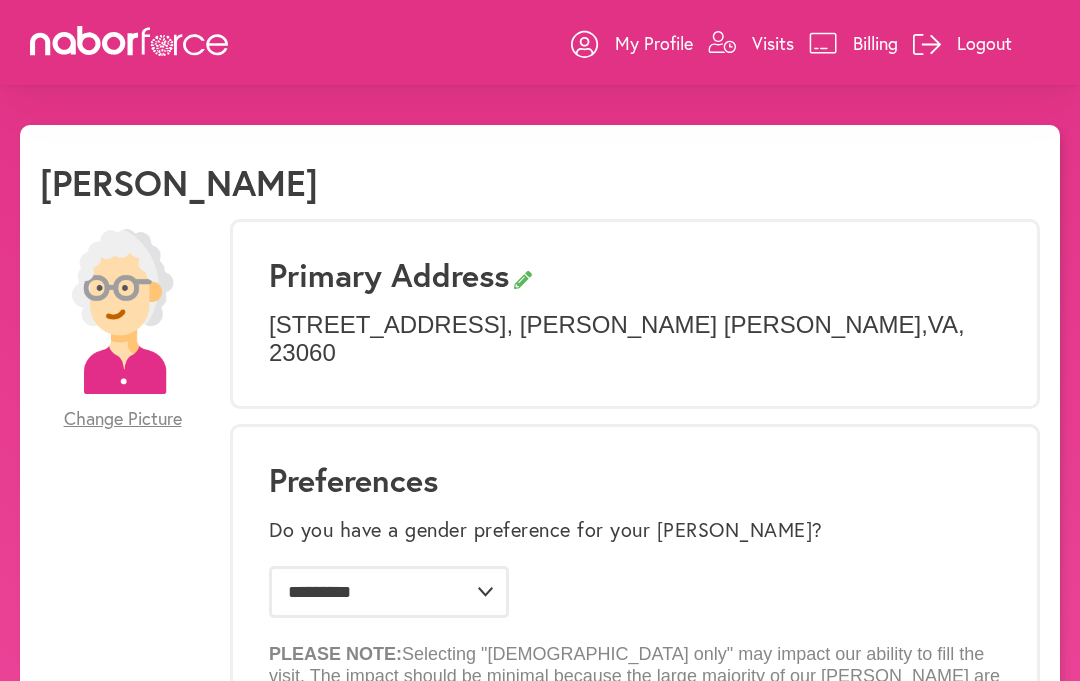 click on "Visits" at bounding box center [751, 43] 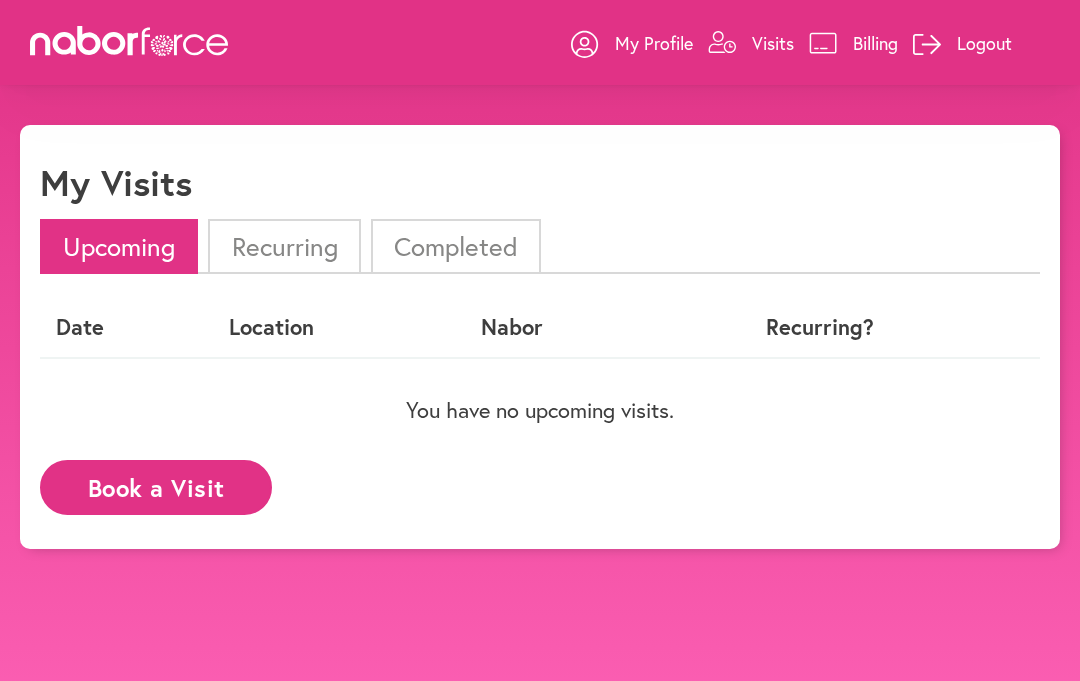 click on "Recurring" at bounding box center (284, 246) 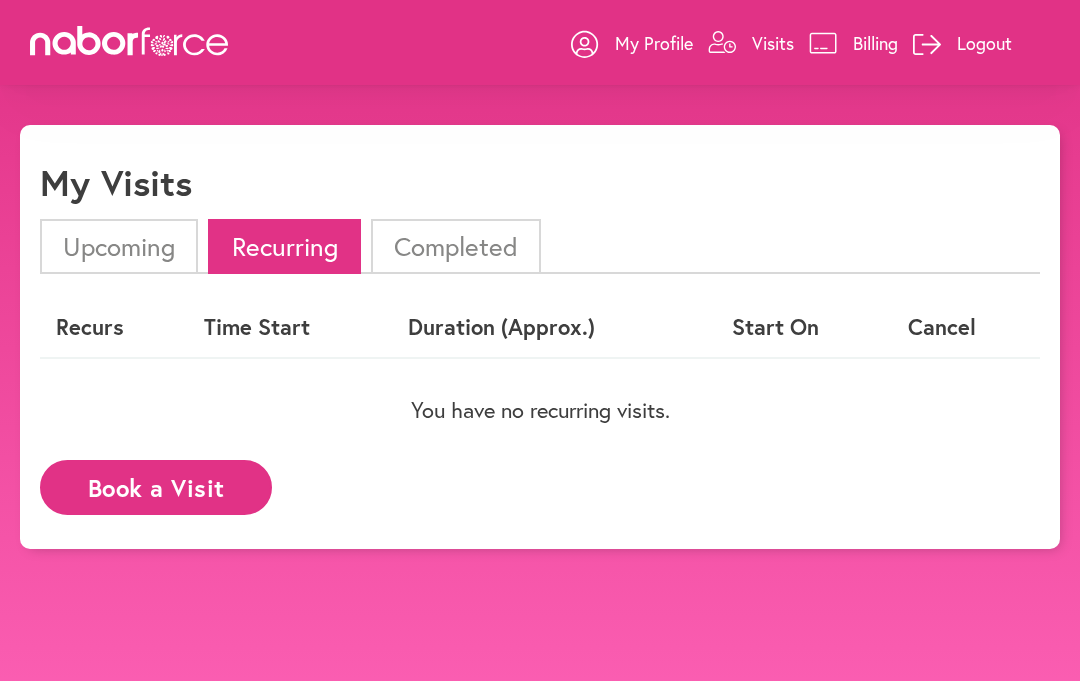 click on "Completed" at bounding box center [456, 246] 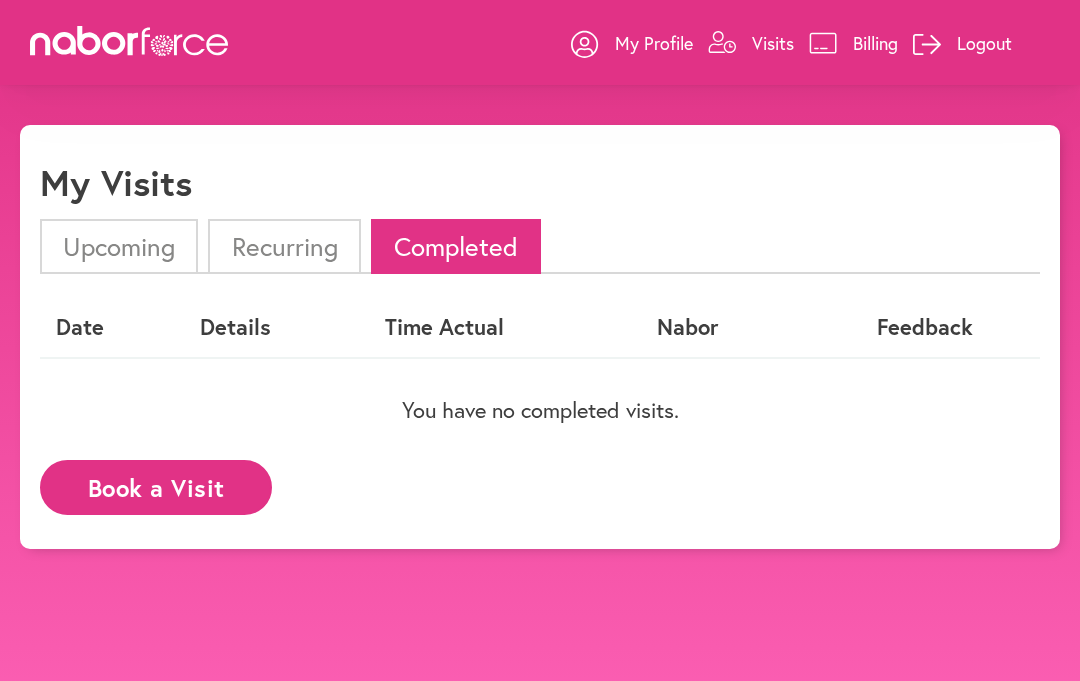 click on "Upcoming" at bounding box center [119, 246] 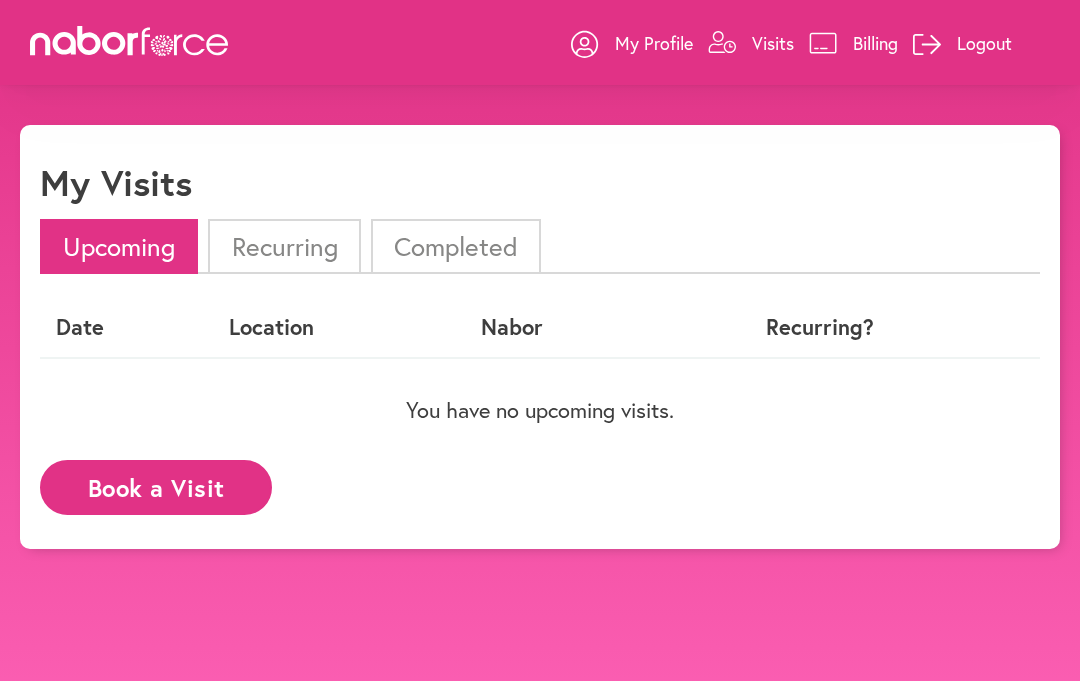 click on "Book a Visit" at bounding box center [156, 487] 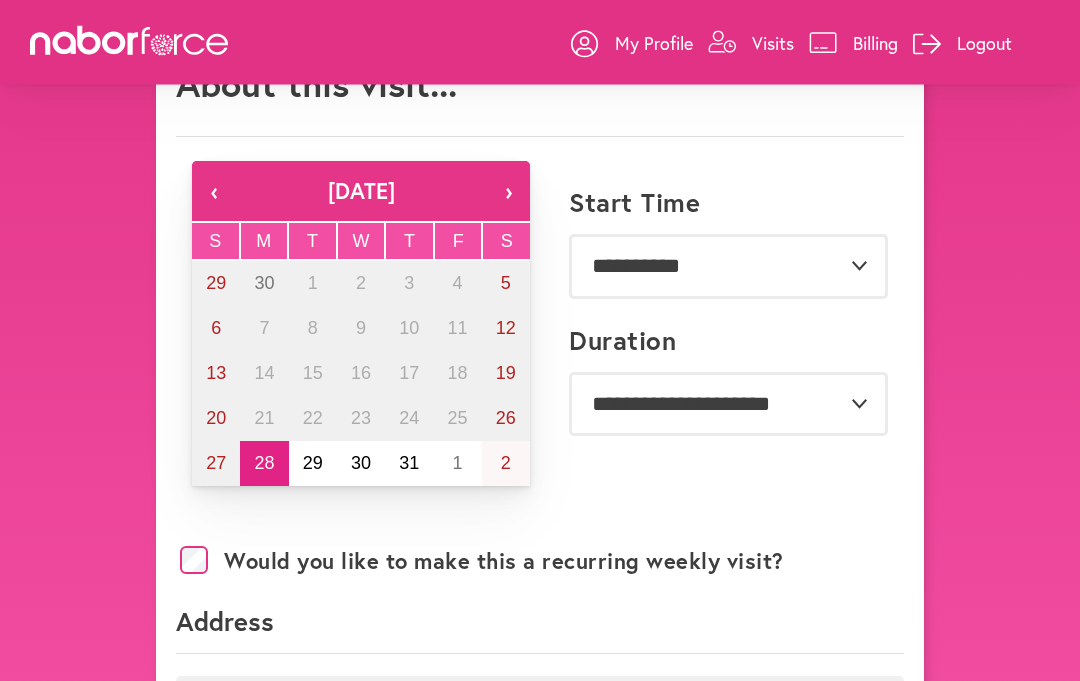 scroll, scrollTop: 99, scrollLeft: 0, axis: vertical 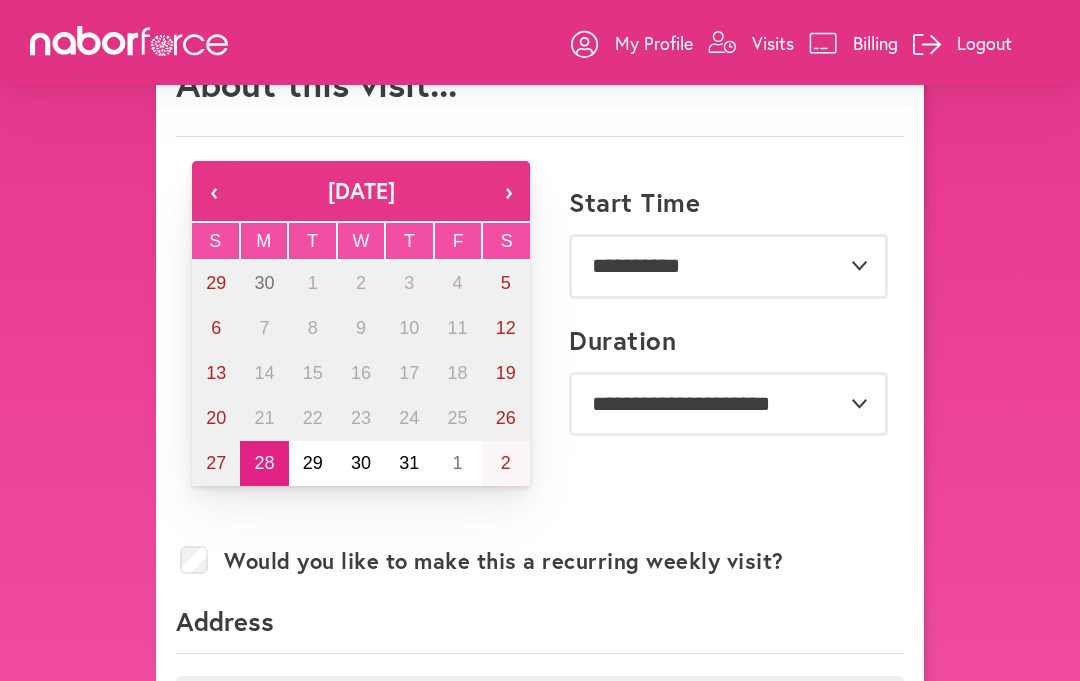 click on "29" at bounding box center [313, 463] 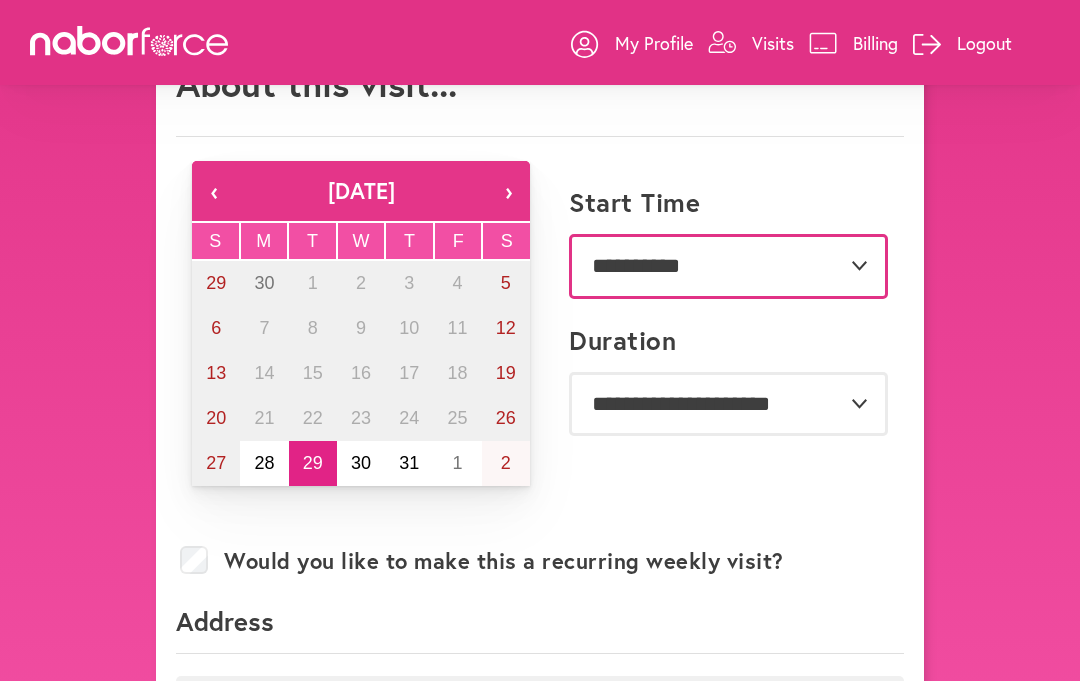 click on "**********" at bounding box center [728, 266] 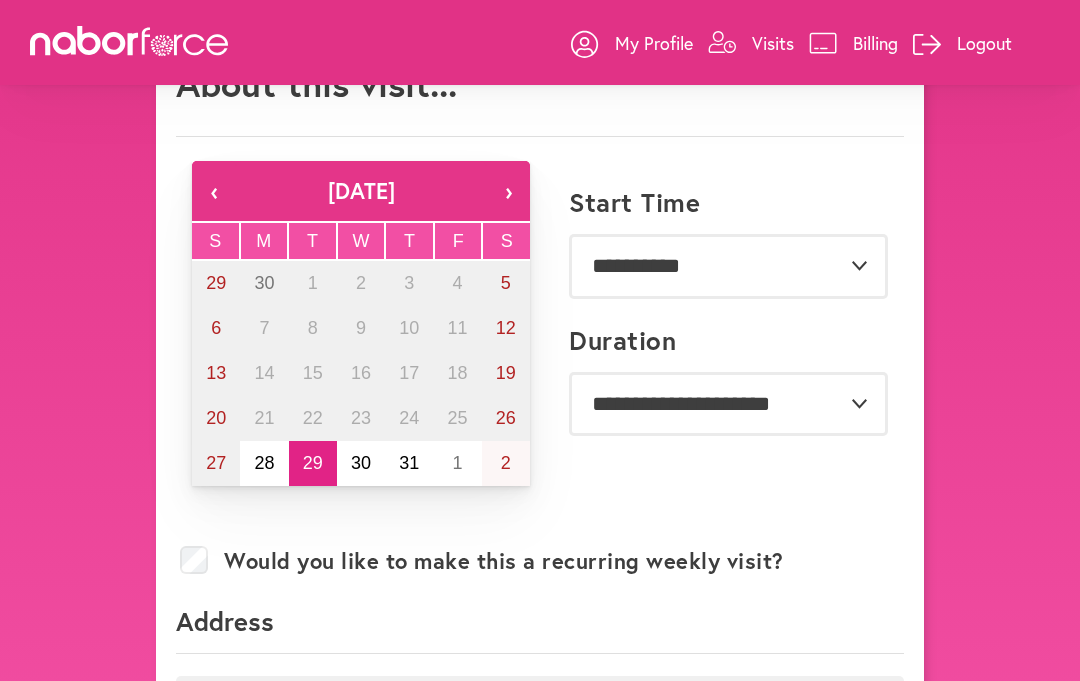 click on "31" at bounding box center [409, 463] 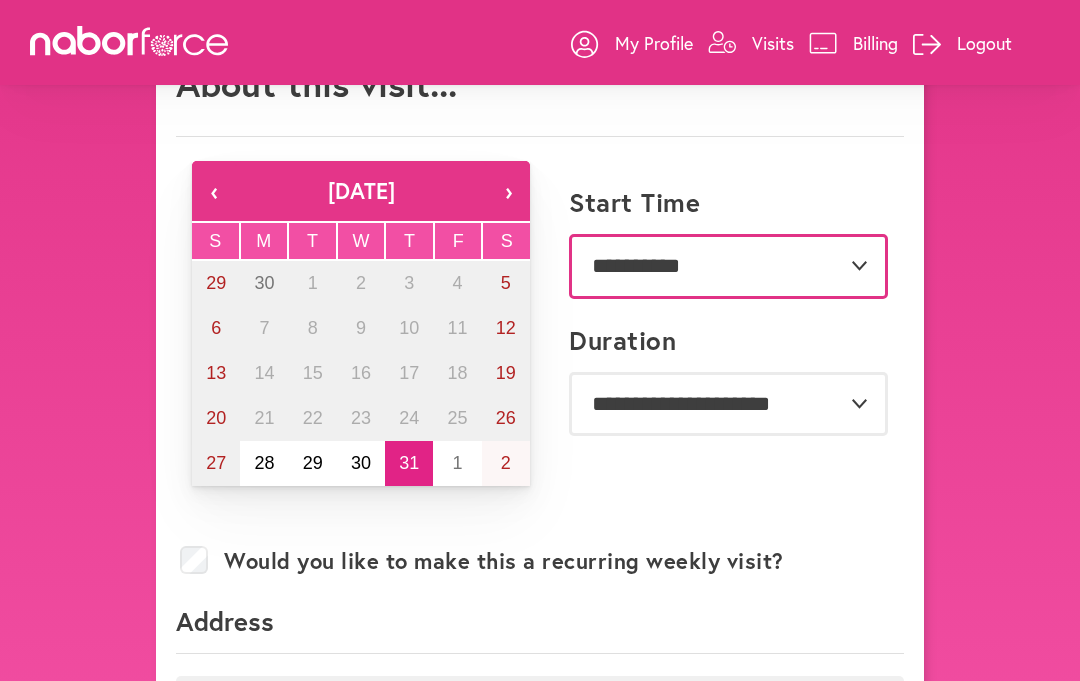 click on "**********" at bounding box center (728, 266) 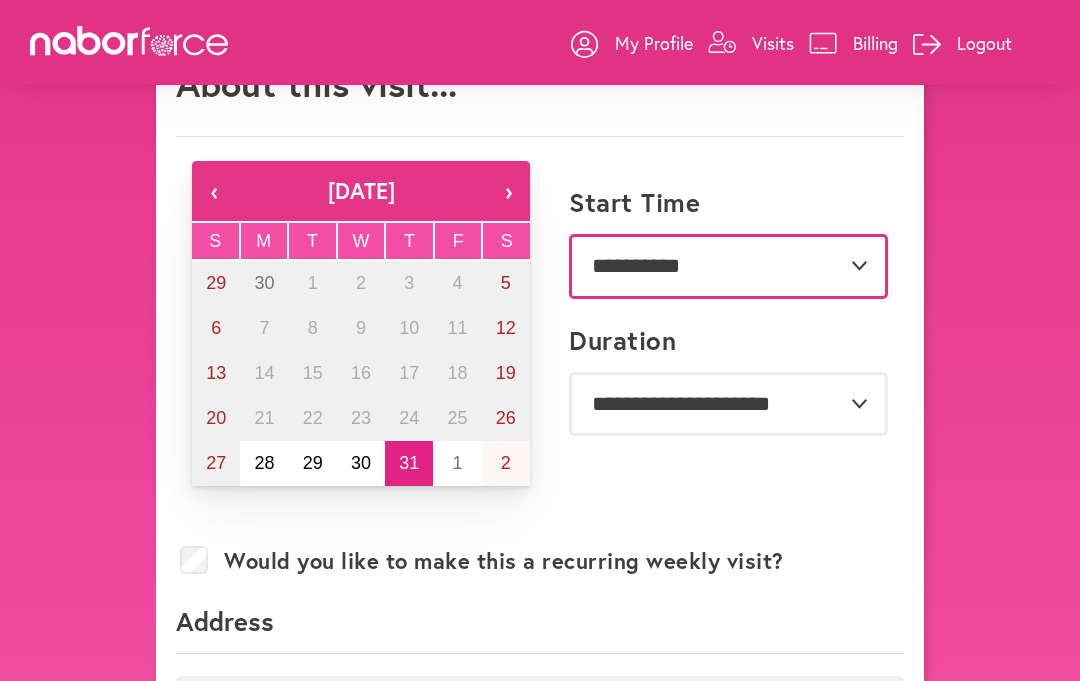 click on "**********" at bounding box center [728, 266] 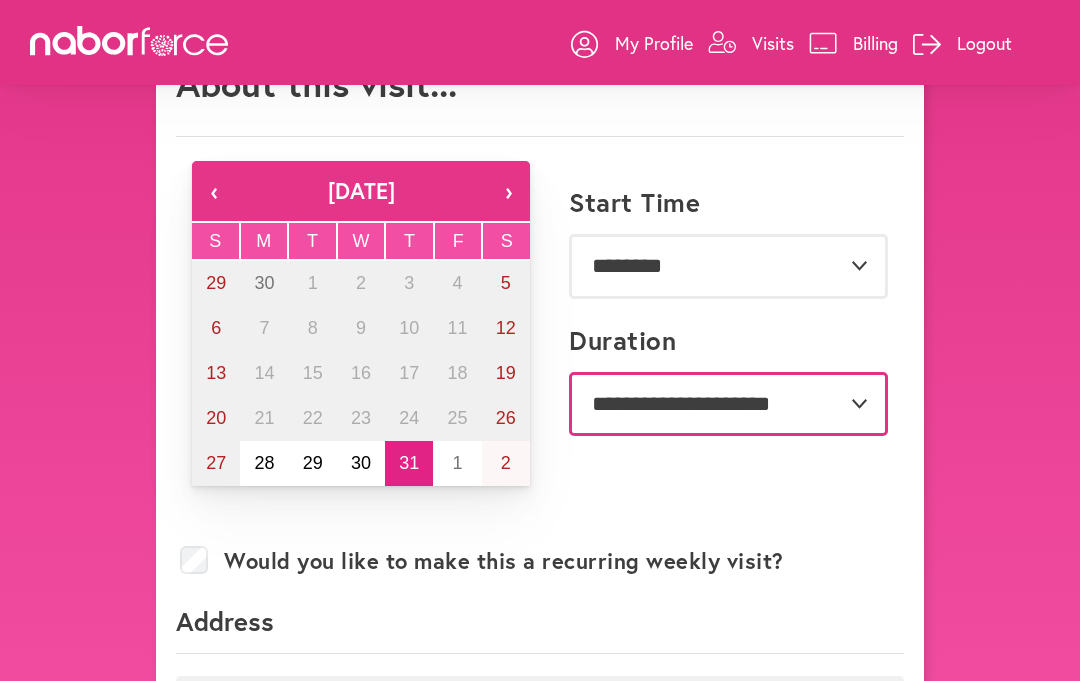 click on "**********" at bounding box center [728, 404] 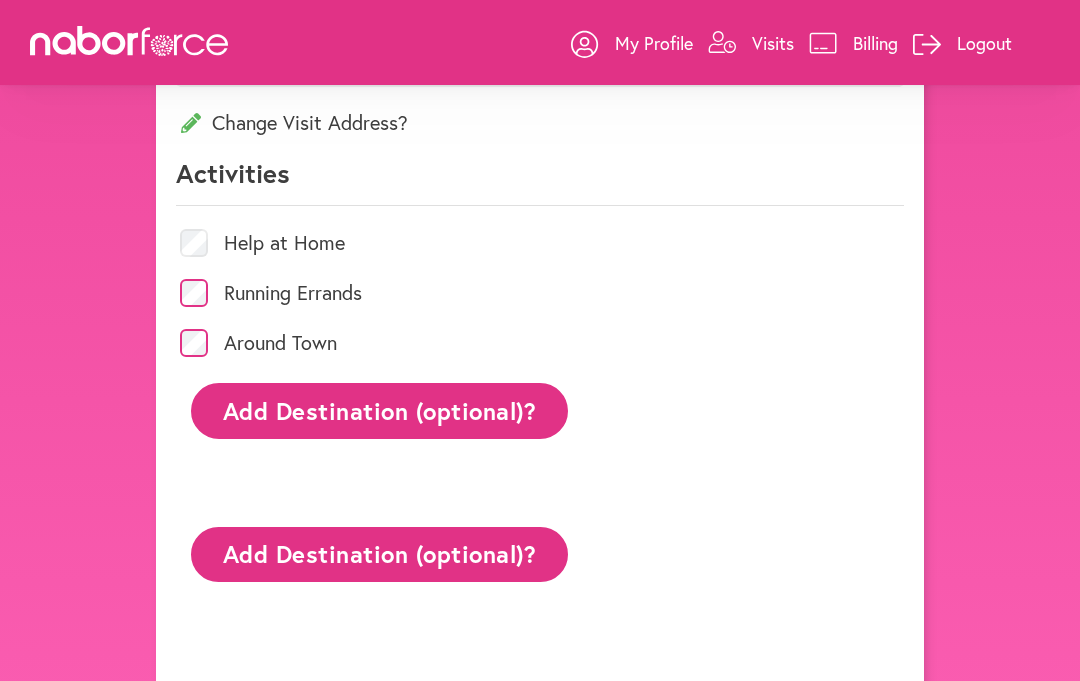 scroll, scrollTop: 836, scrollLeft: 0, axis: vertical 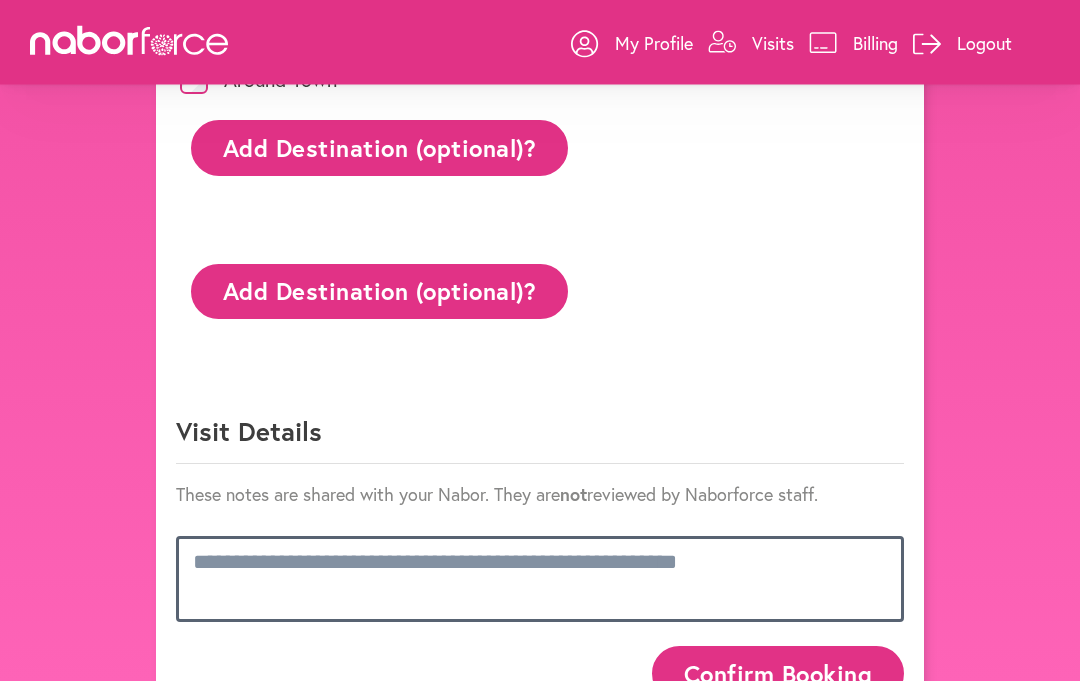 click at bounding box center [540, 580] 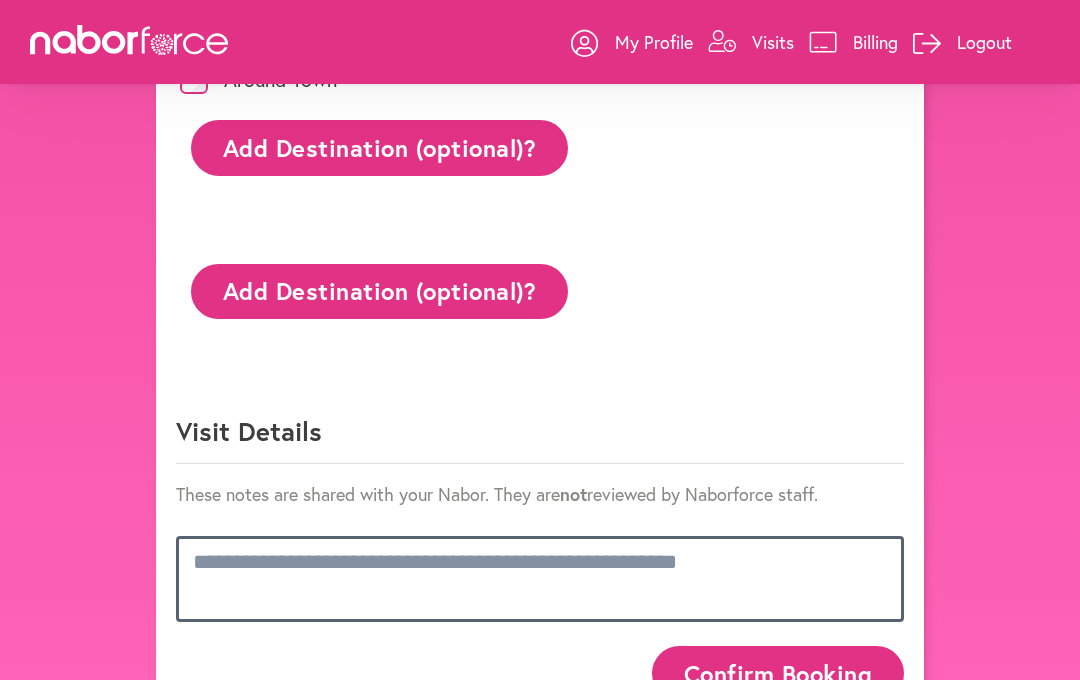 scroll, scrollTop: 1184, scrollLeft: 0, axis: vertical 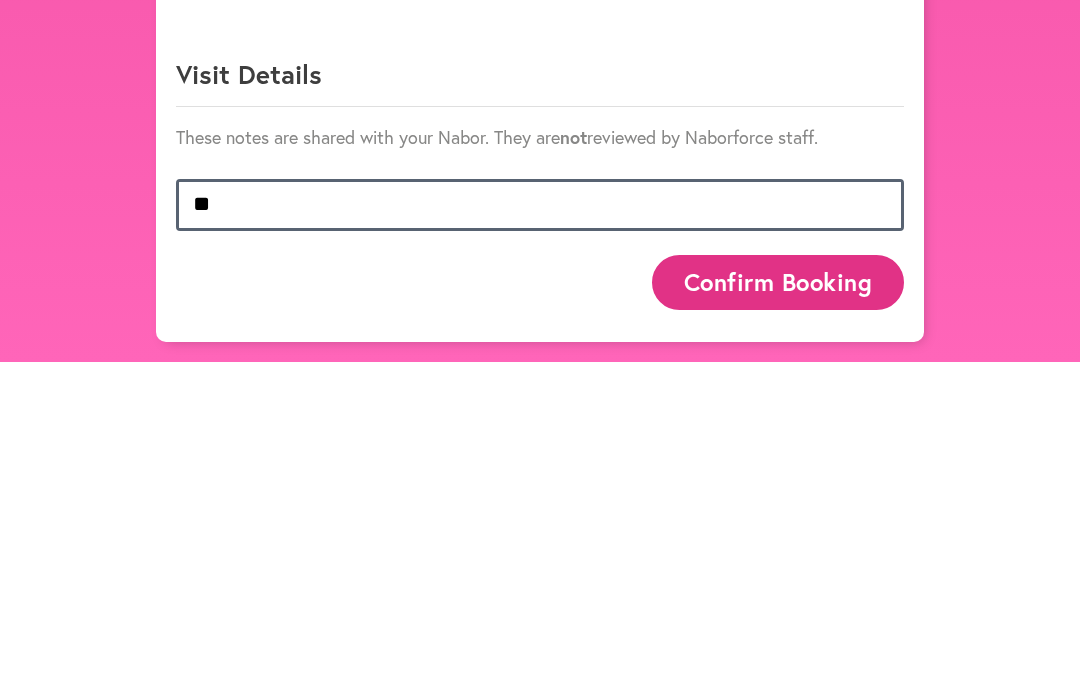 type on "*" 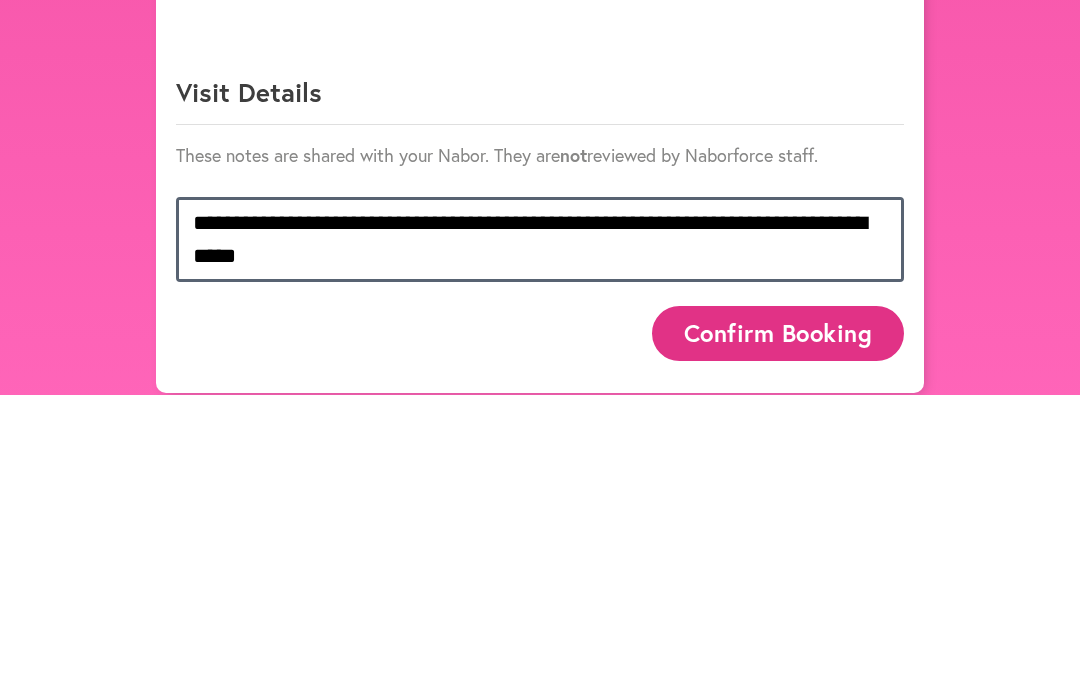 scroll, scrollTop: 1, scrollLeft: 0, axis: vertical 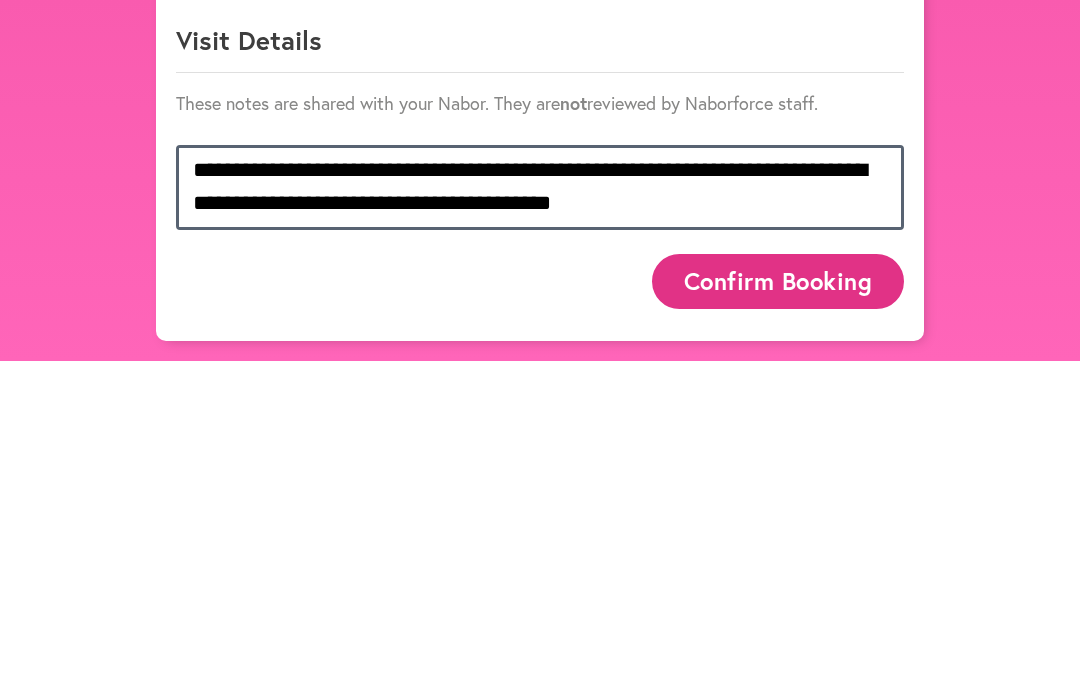 type on "**********" 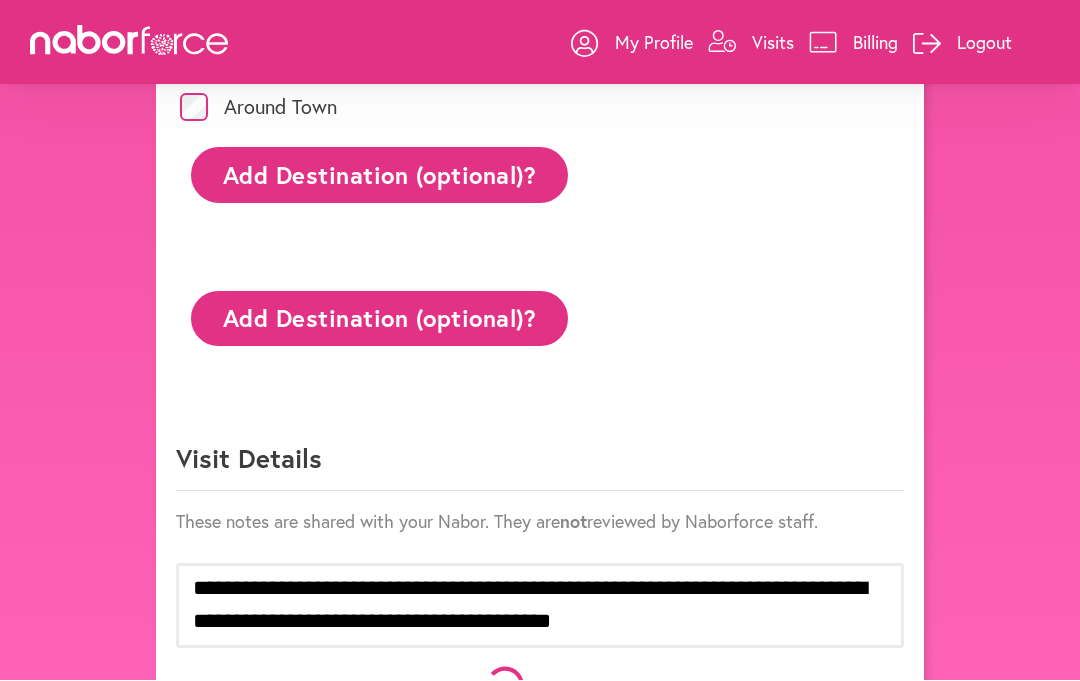 scroll, scrollTop: 1068, scrollLeft: 0, axis: vertical 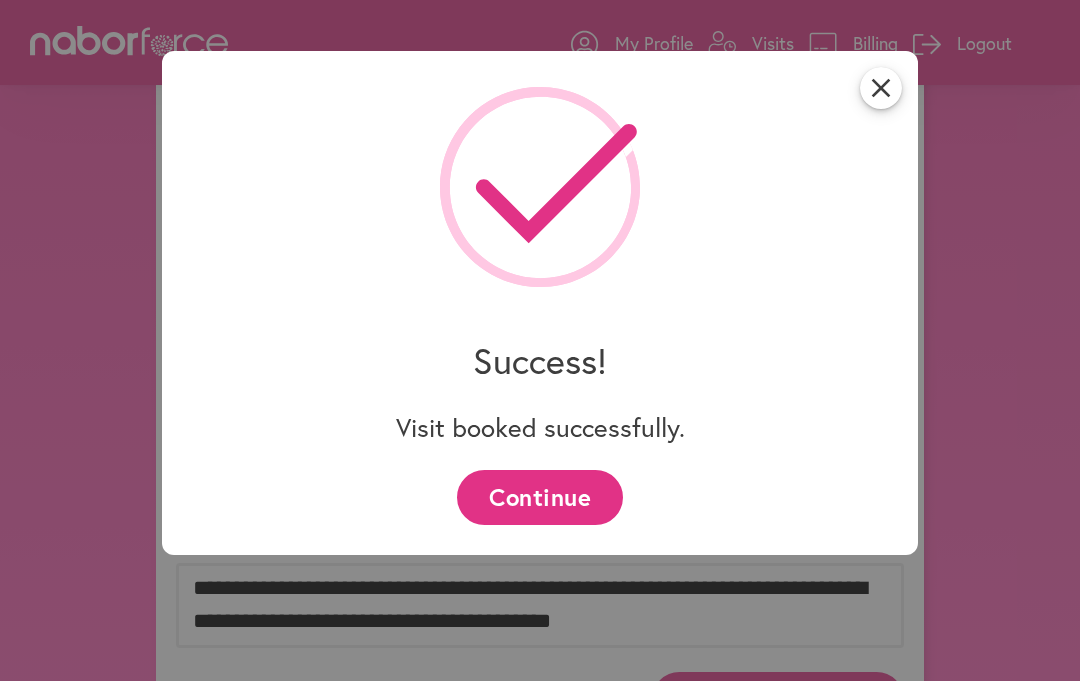 click on "Continue" at bounding box center [539, 497] 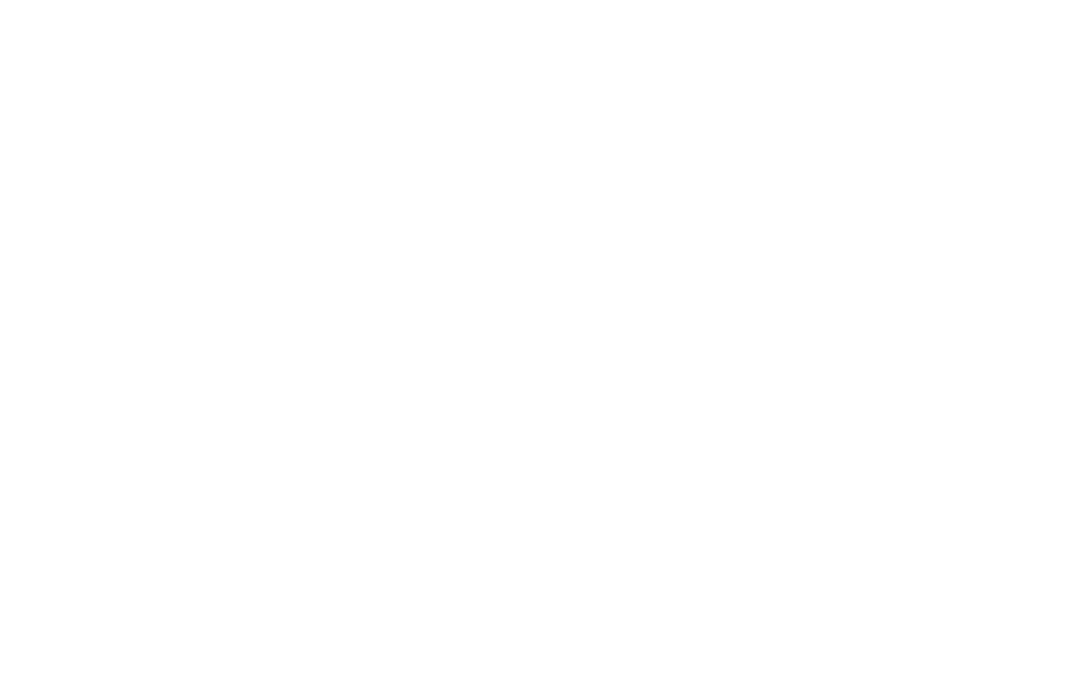 scroll, scrollTop: 0, scrollLeft: 0, axis: both 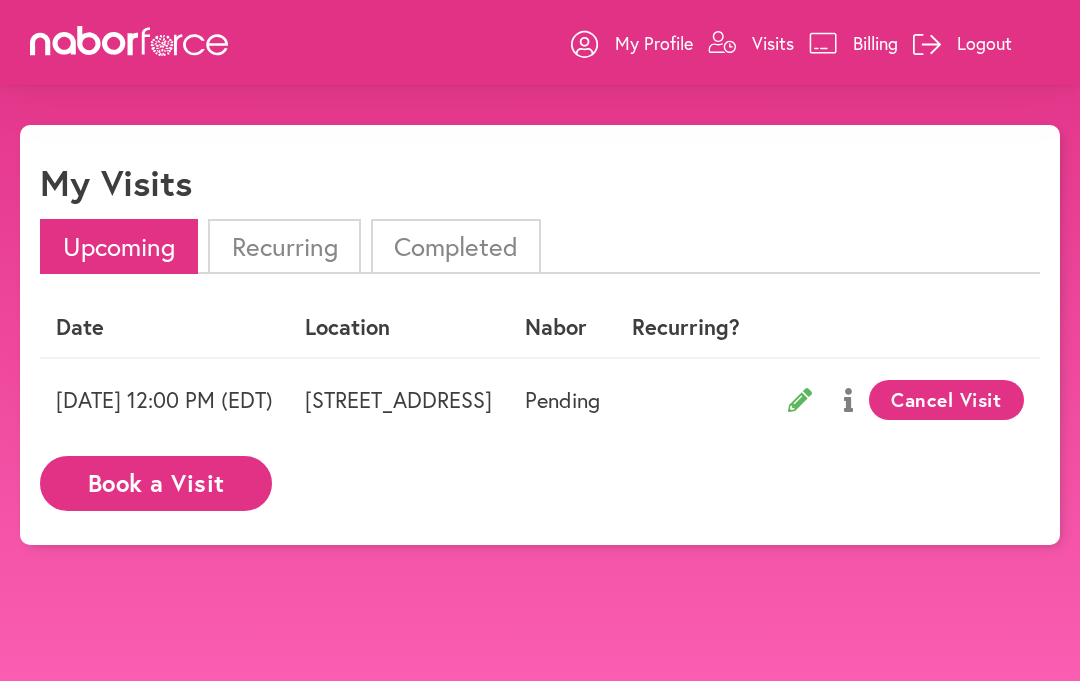 click on "My Profile" at bounding box center (654, 43) 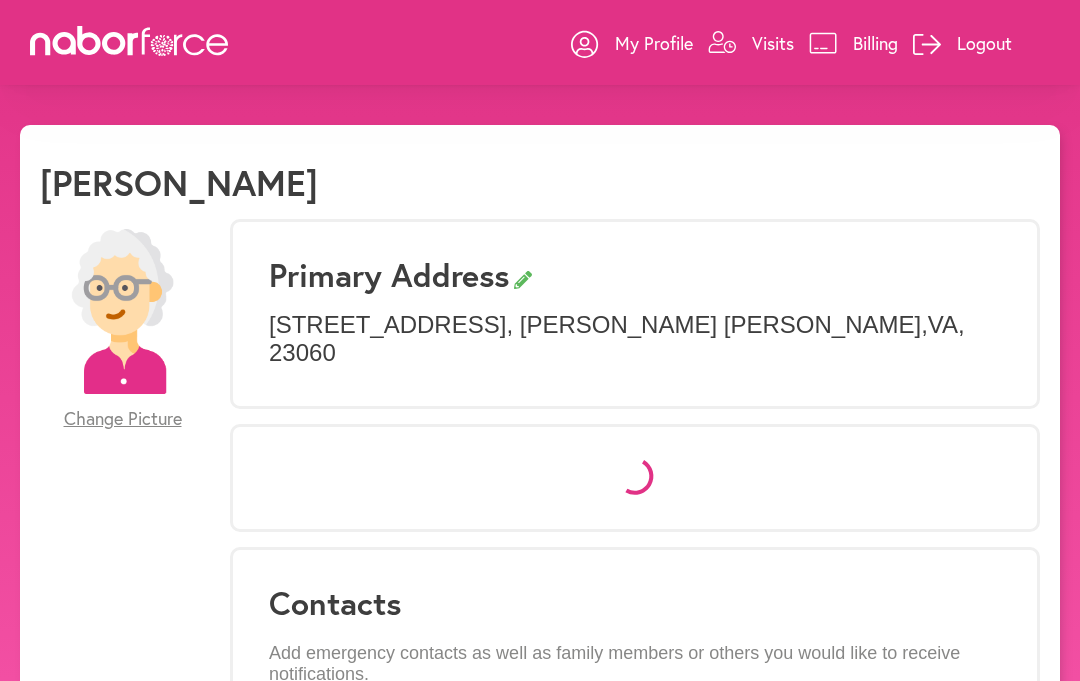 select on "*" 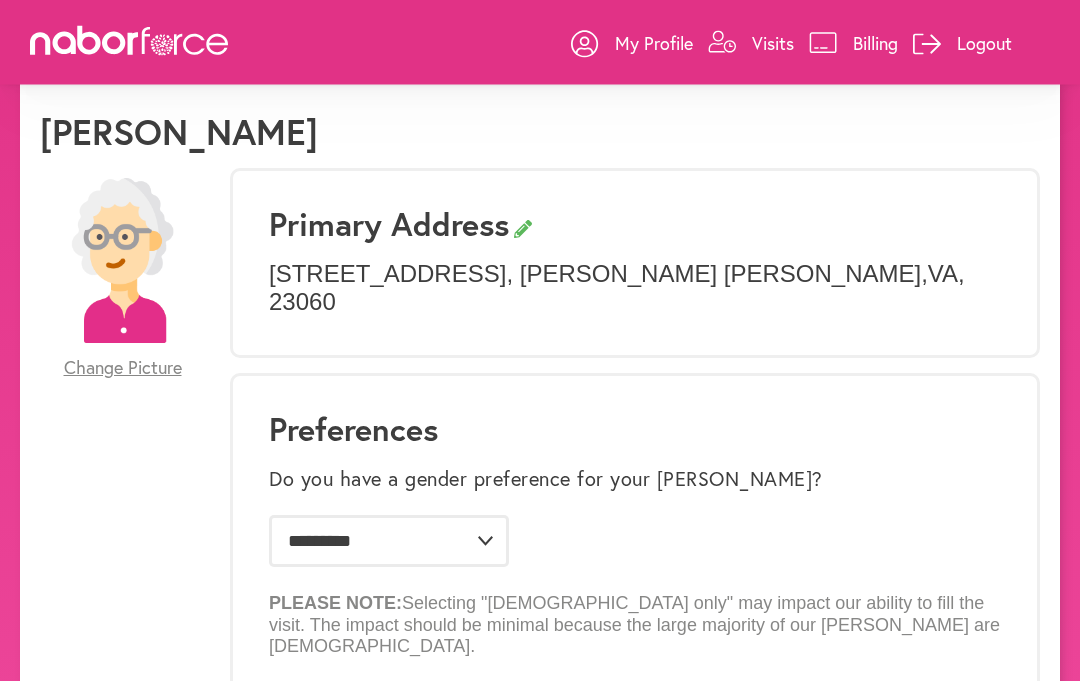 scroll, scrollTop: 0, scrollLeft: 0, axis: both 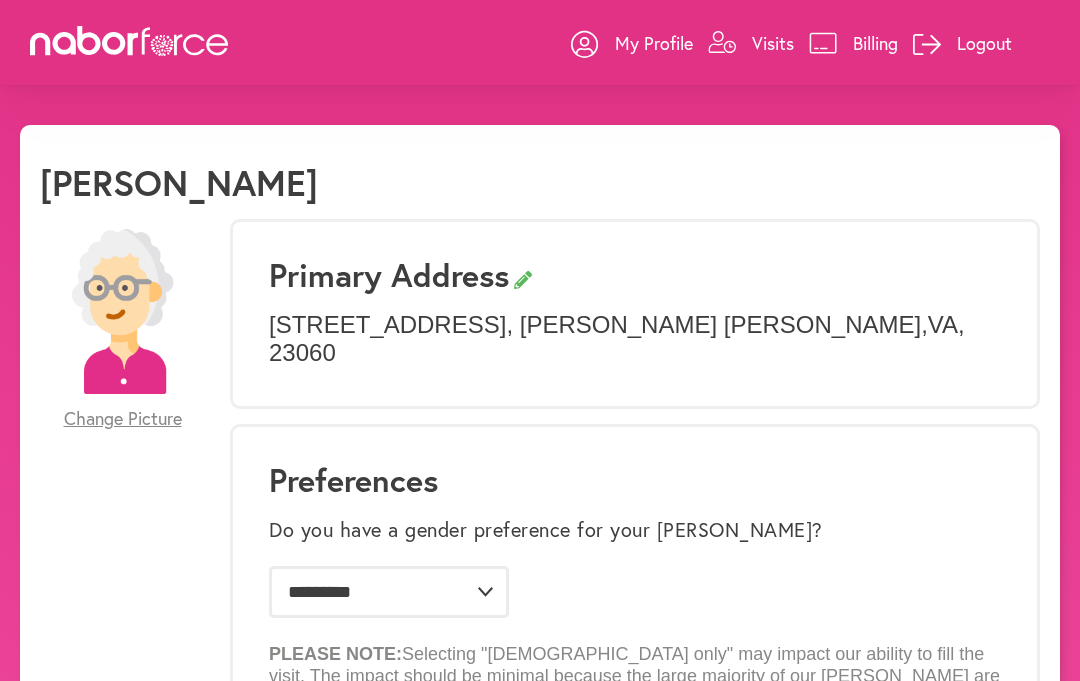 click on "Visits" at bounding box center (773, 43) 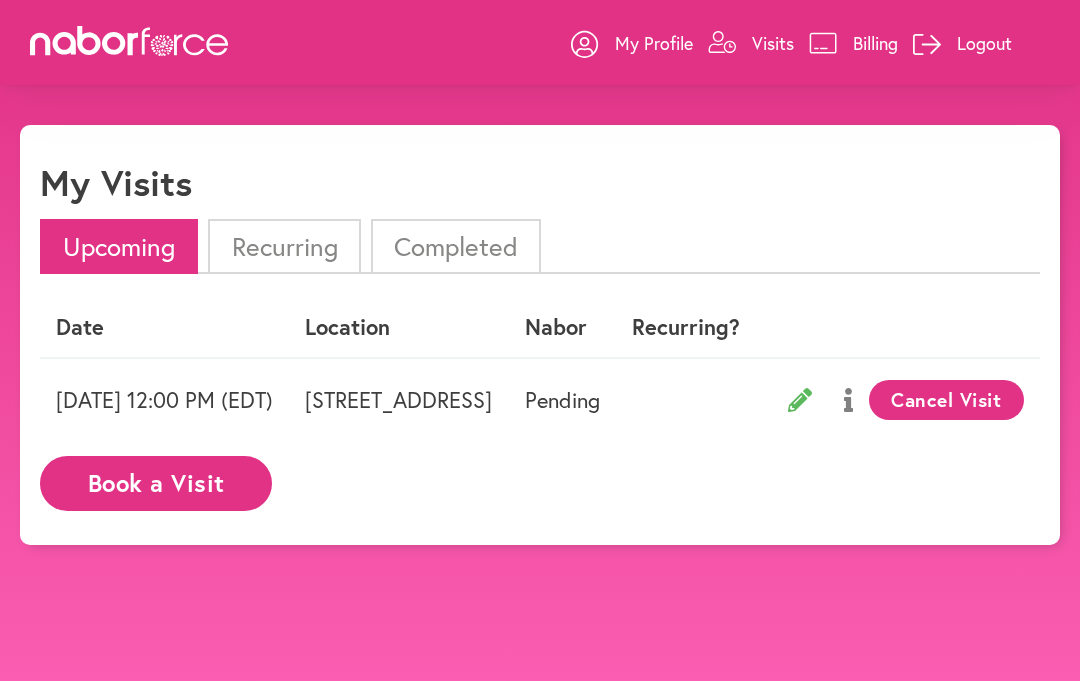 click on "My Profile" at bounding box center [654, 43] 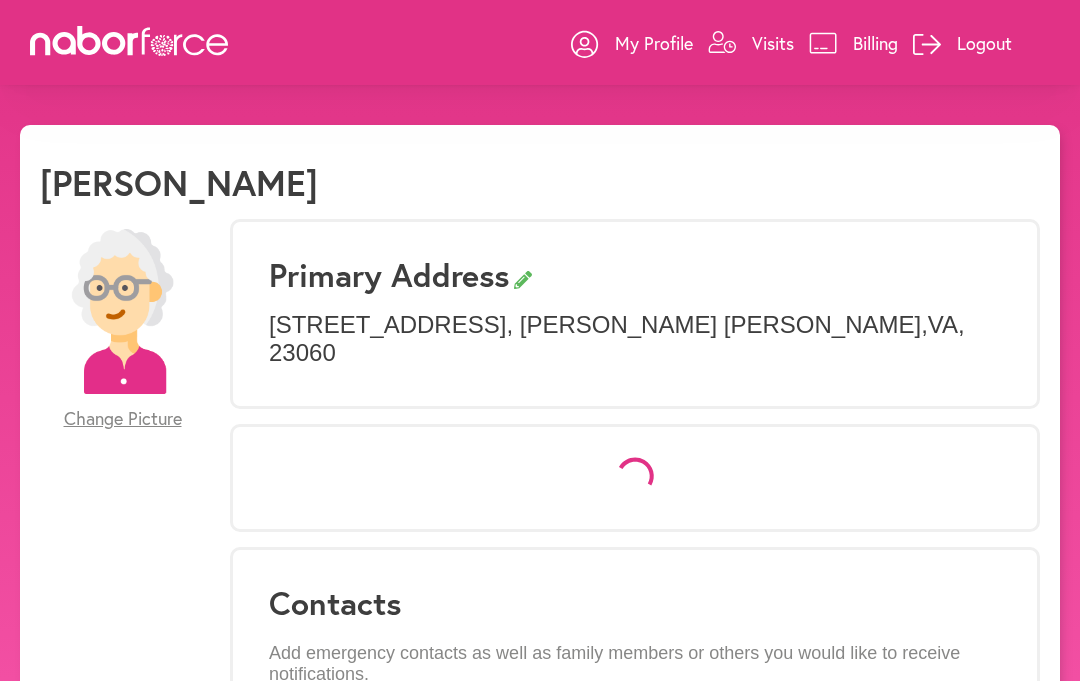 select on "*" 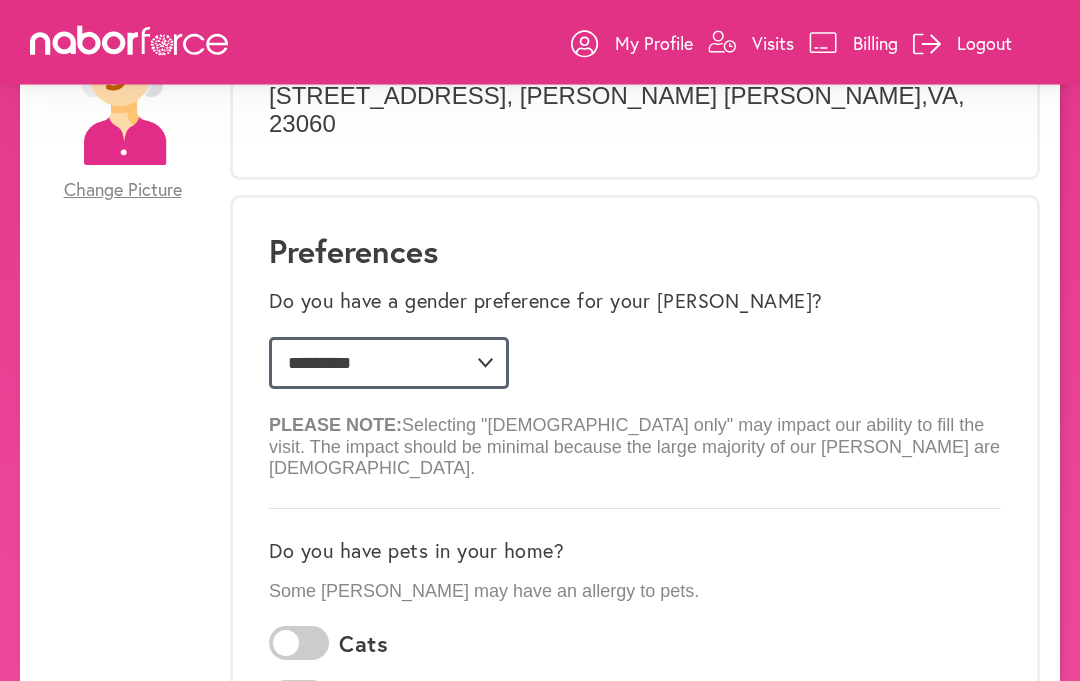click on "**********" at bounding box center [389, 364] 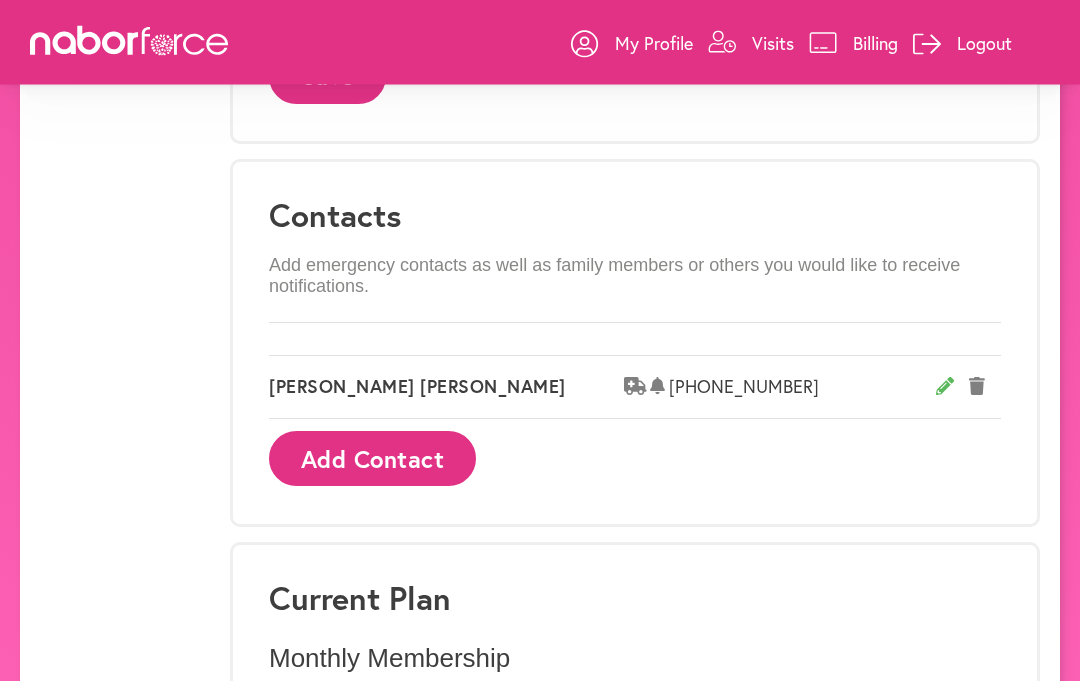 scroll, scrollTop: 1196, scrollLeft: 0, axis: vertical 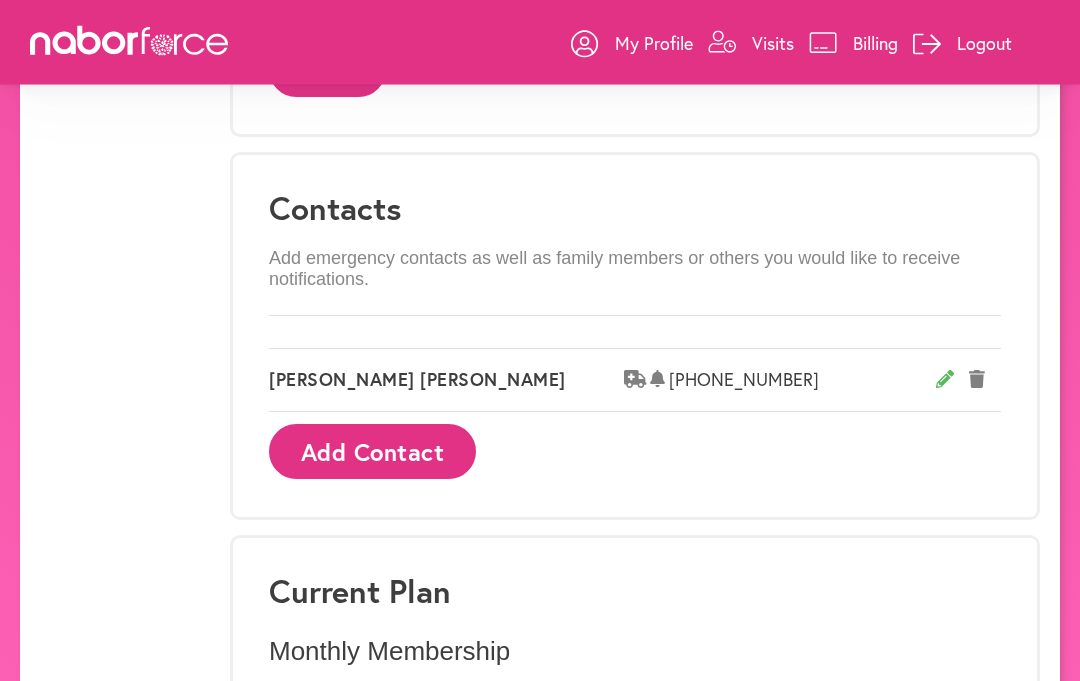click on "Add Contact" at bounding box center (372, 452) 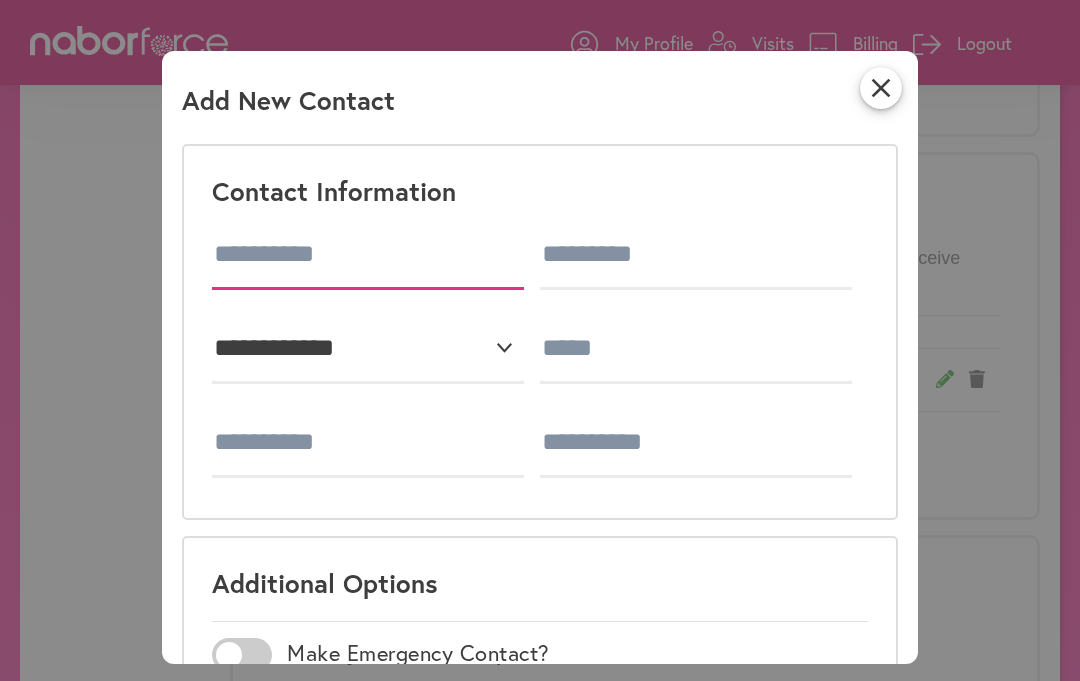 click at bounding box center [368, 255] 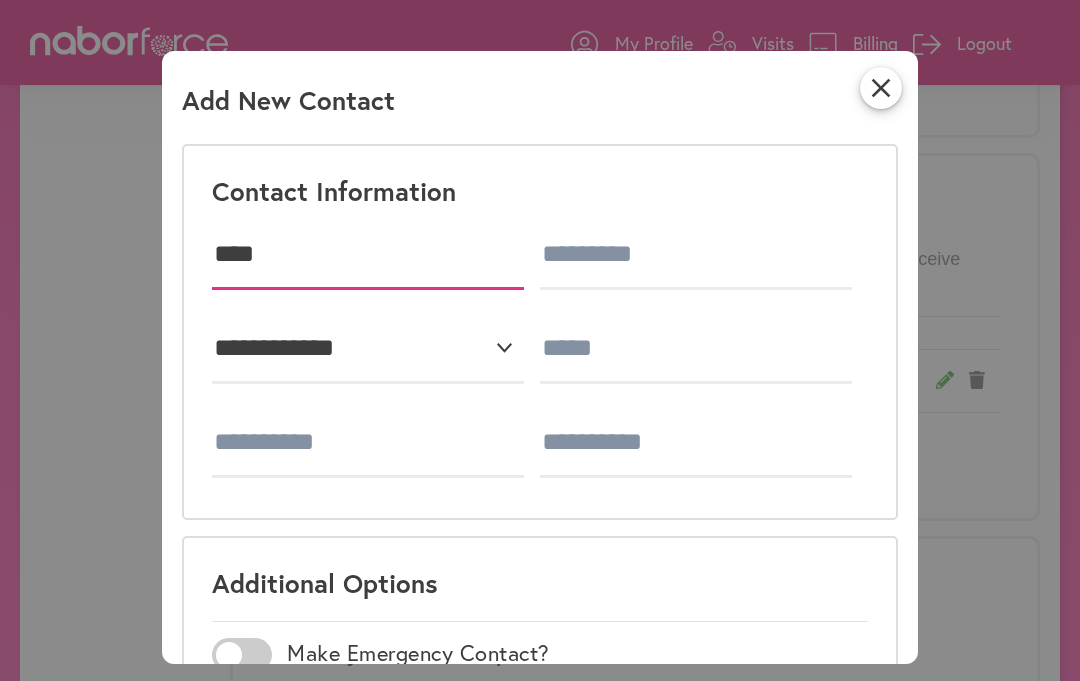 type on "****" 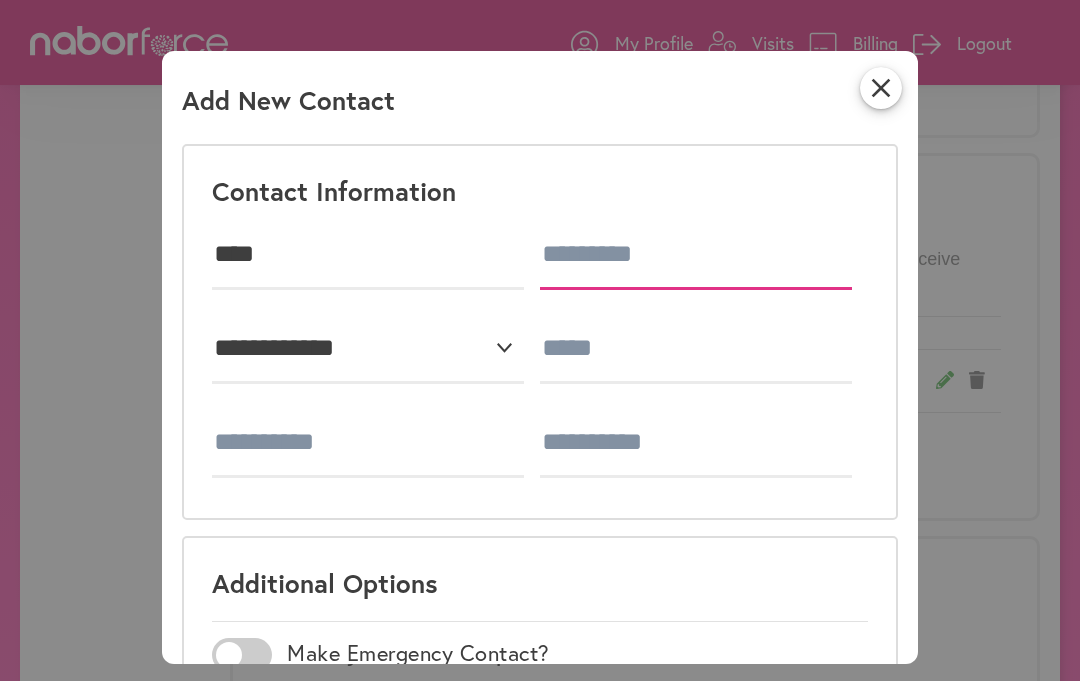 click at bounding box center (696, 255) 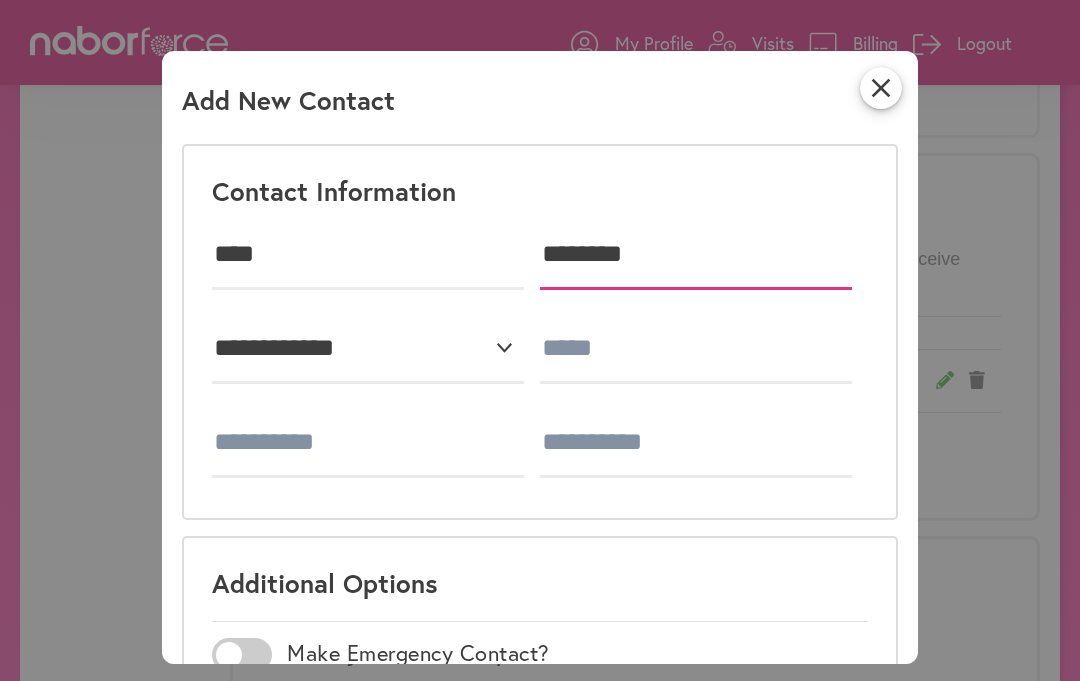 type on "********" 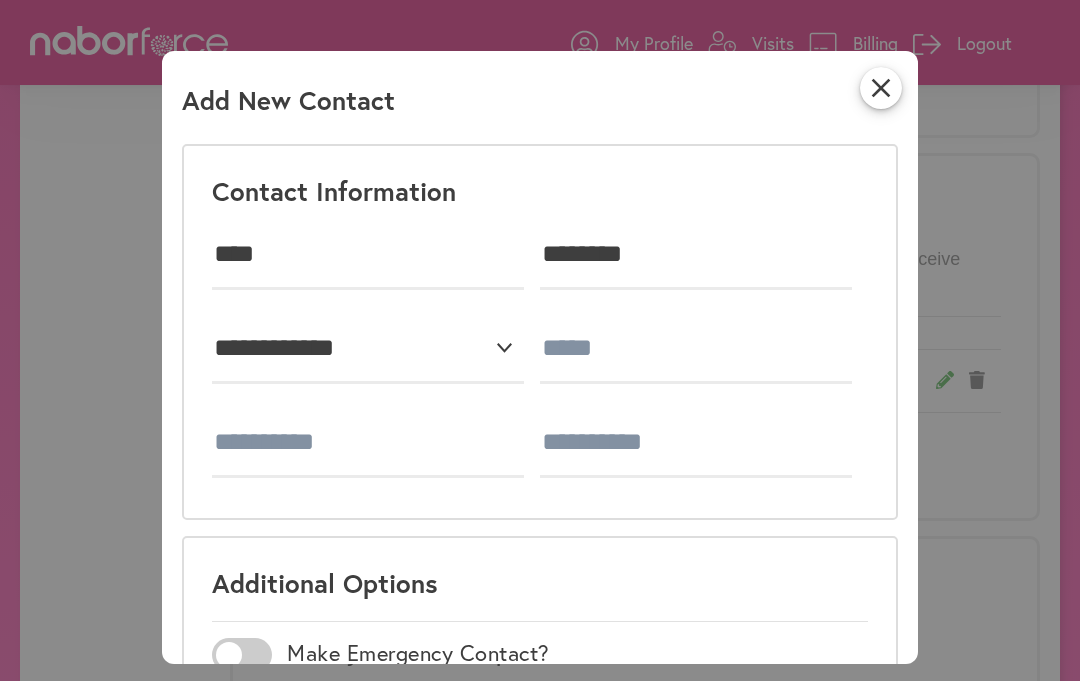 click on "********" at bounding box center [704, 255] 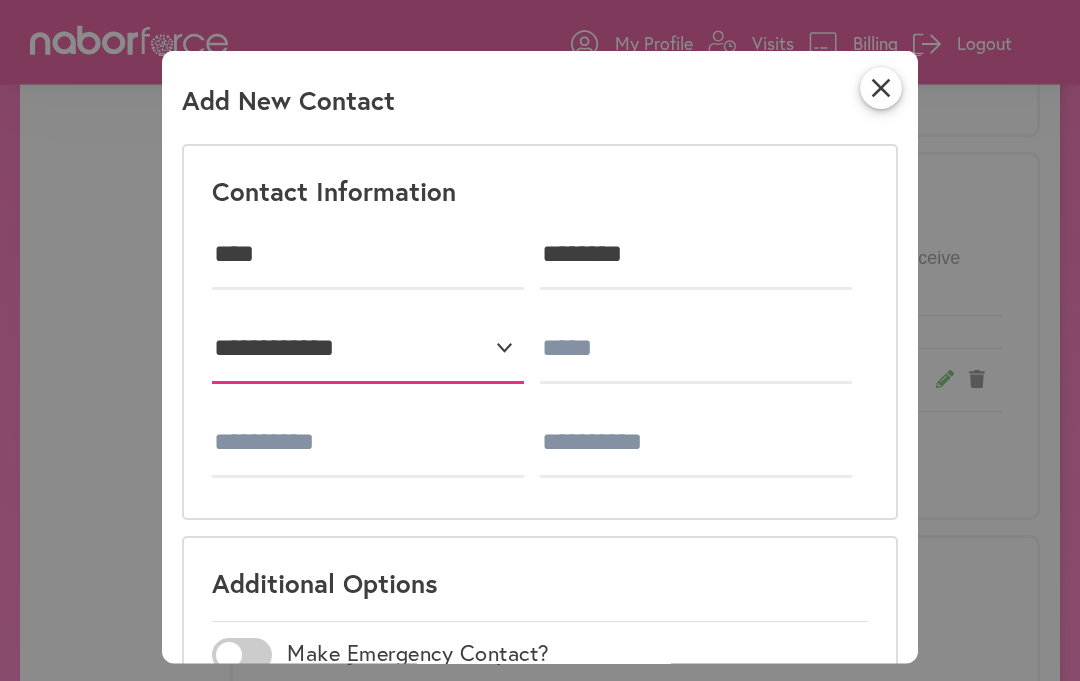 click on "**********" at bounding box center [368, 349] 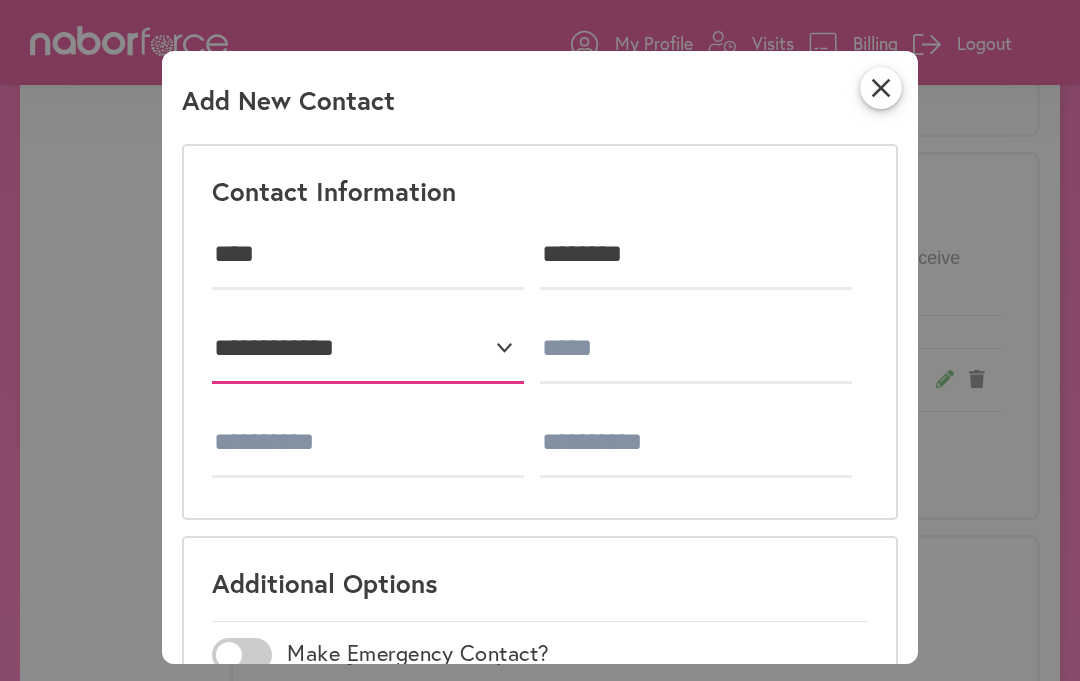select on "**********" 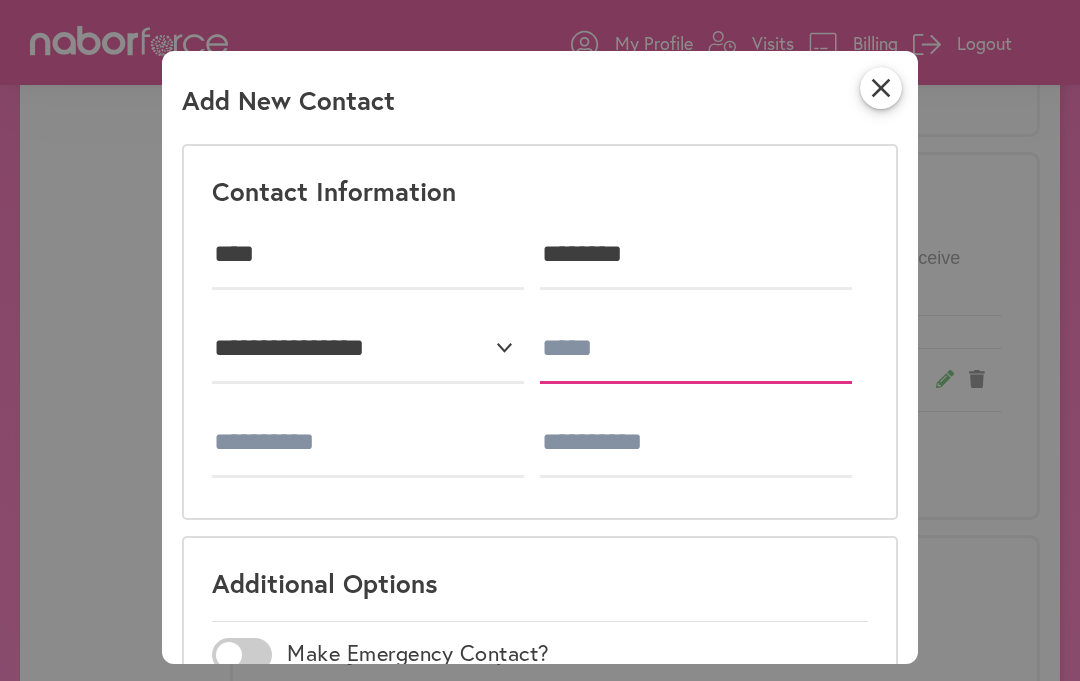 click at bounding box center [696, 349] 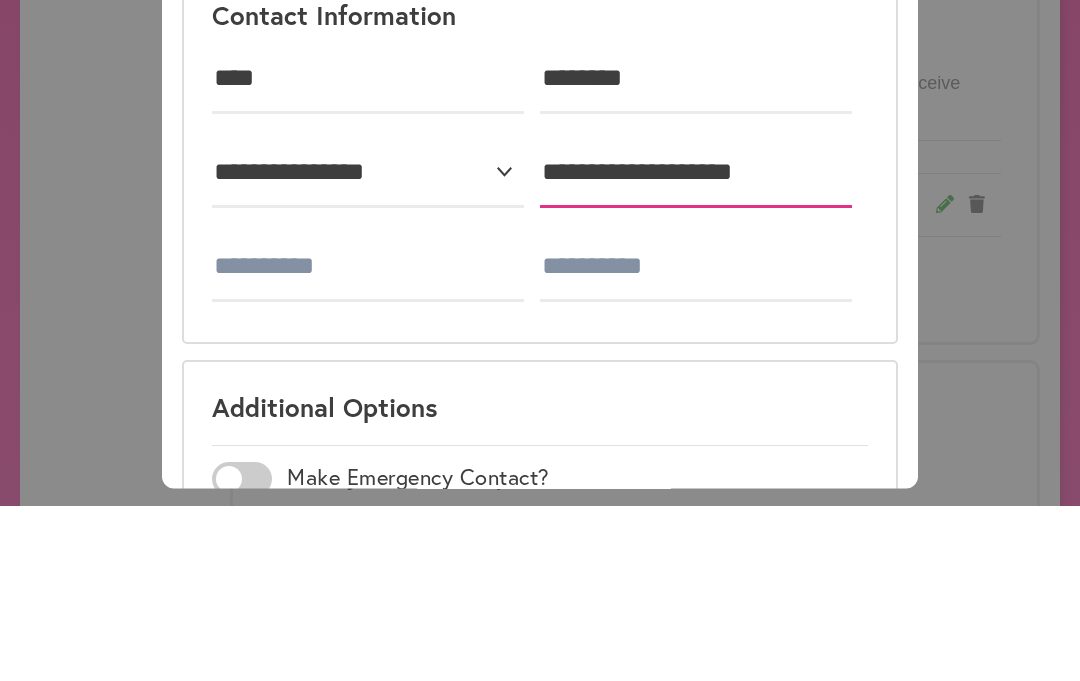 type on "**********" 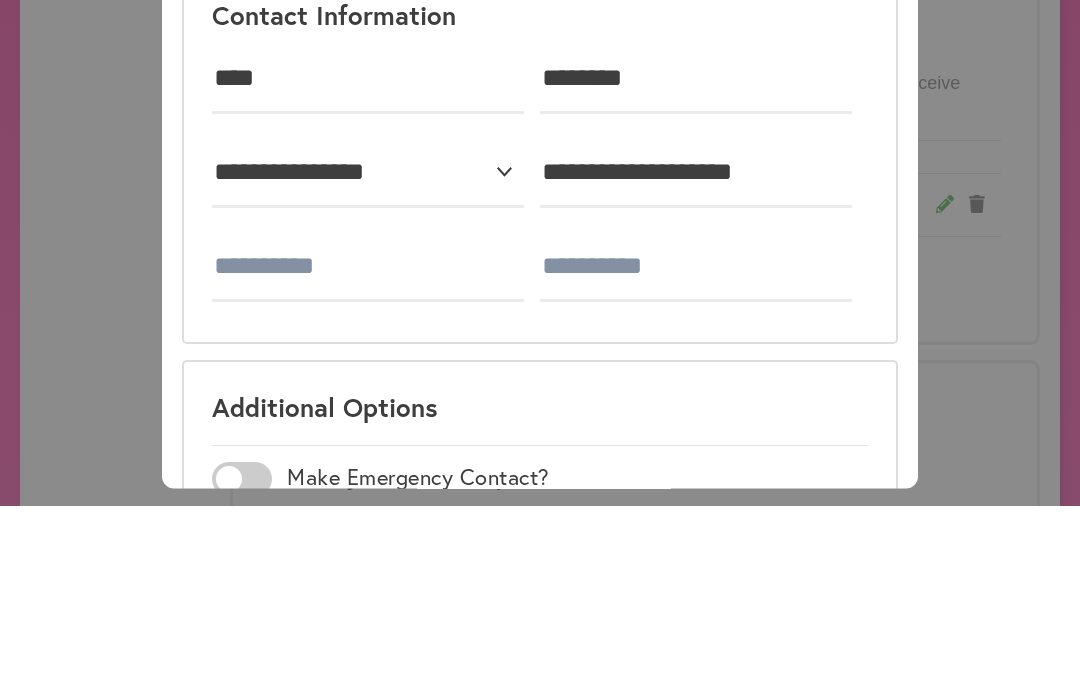 click at bounding box center [704, 443] 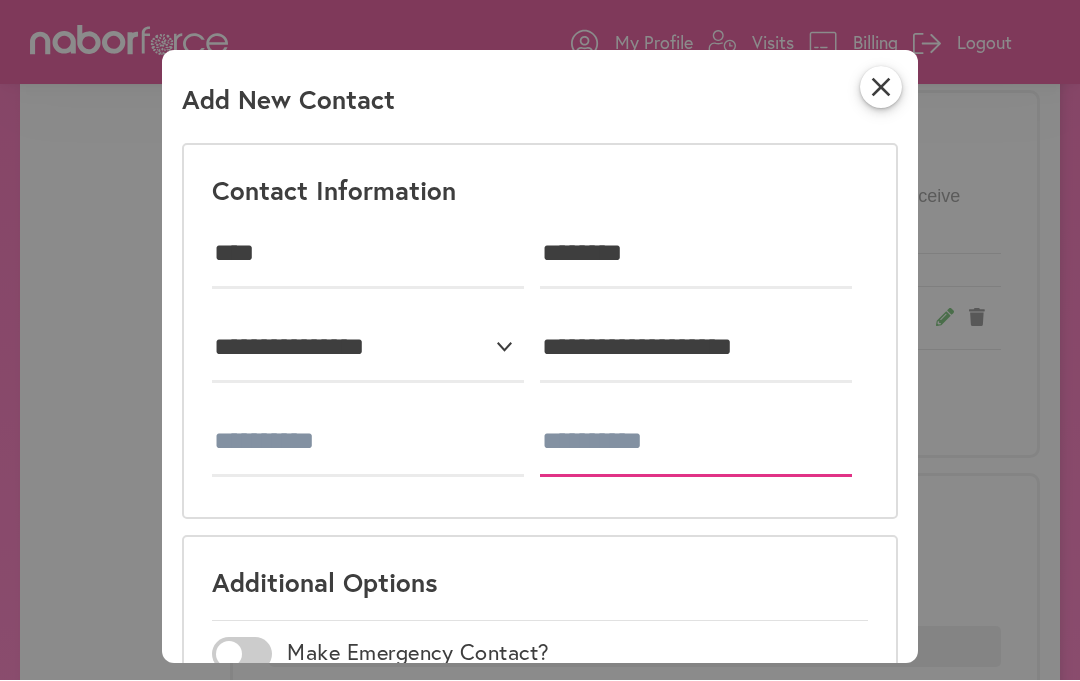 click at bounding box center (696, 443) 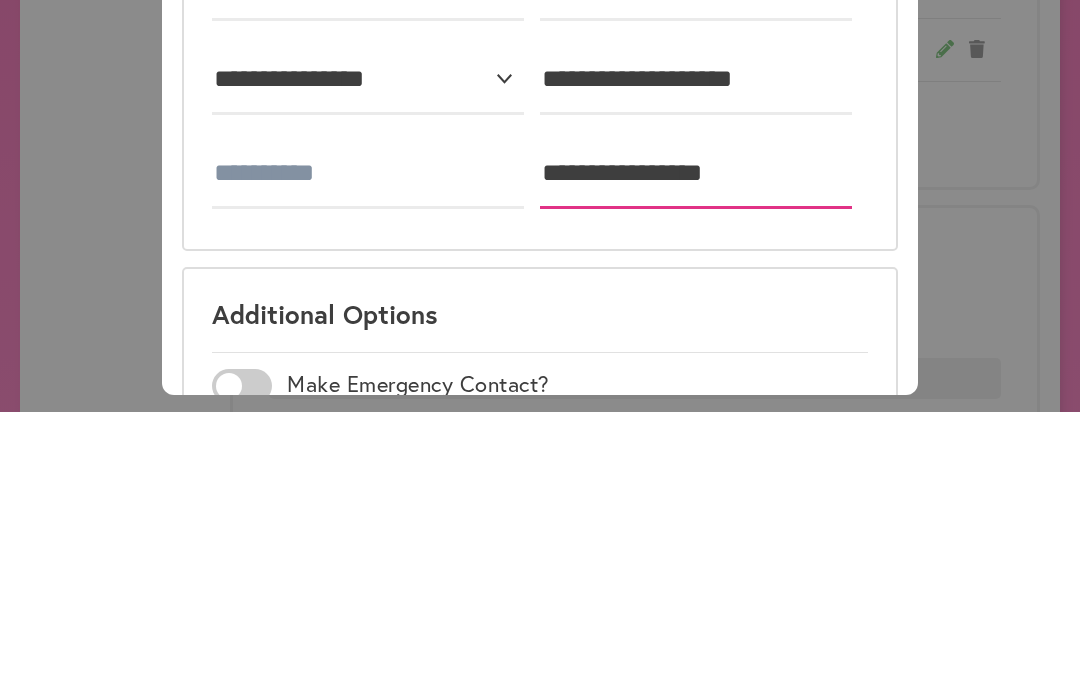 type on "**********" 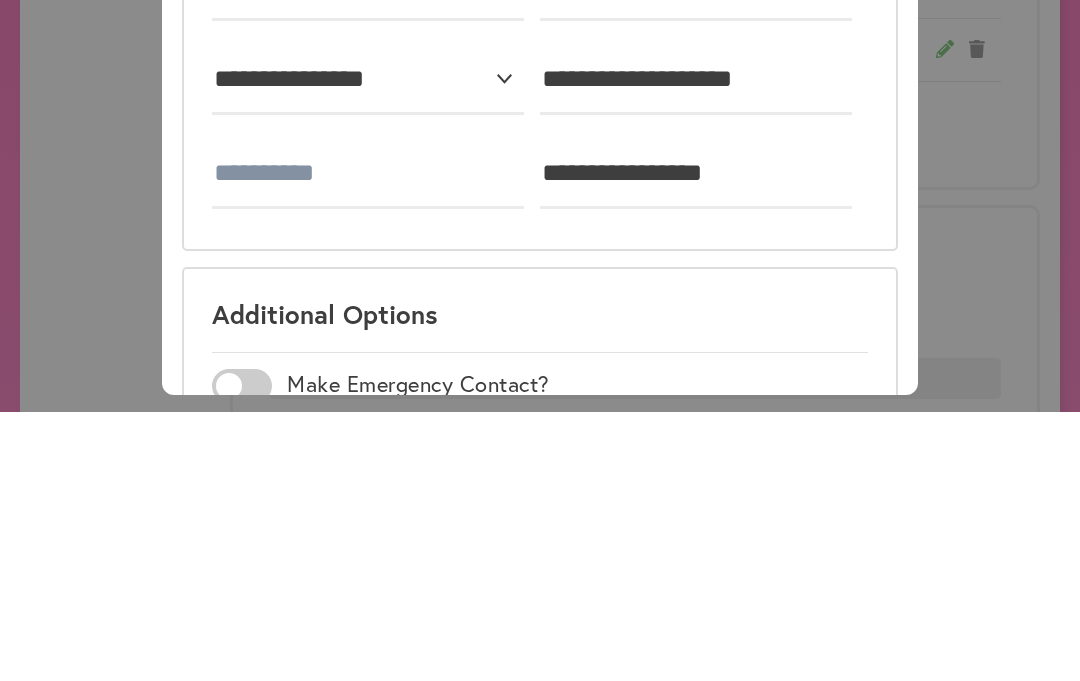 click on "Additional Options Make Emergency Contact? Email Visit Notifications? Allow Account Access?" 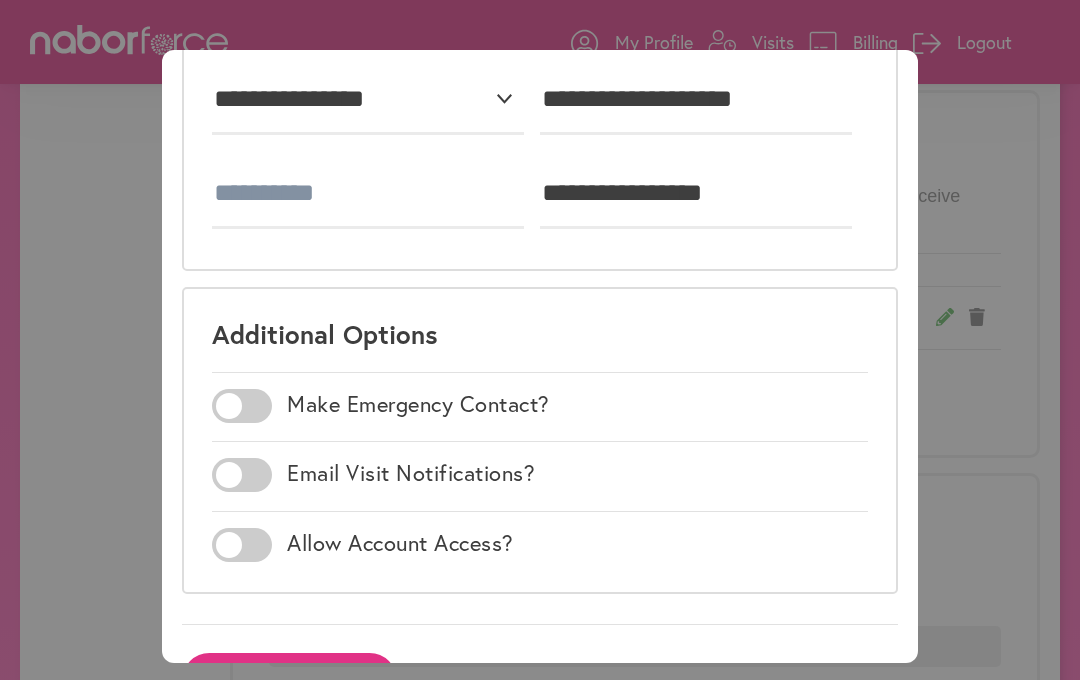 scroll, scrollTop: 247, scrollLeft: 0, axis: vertical 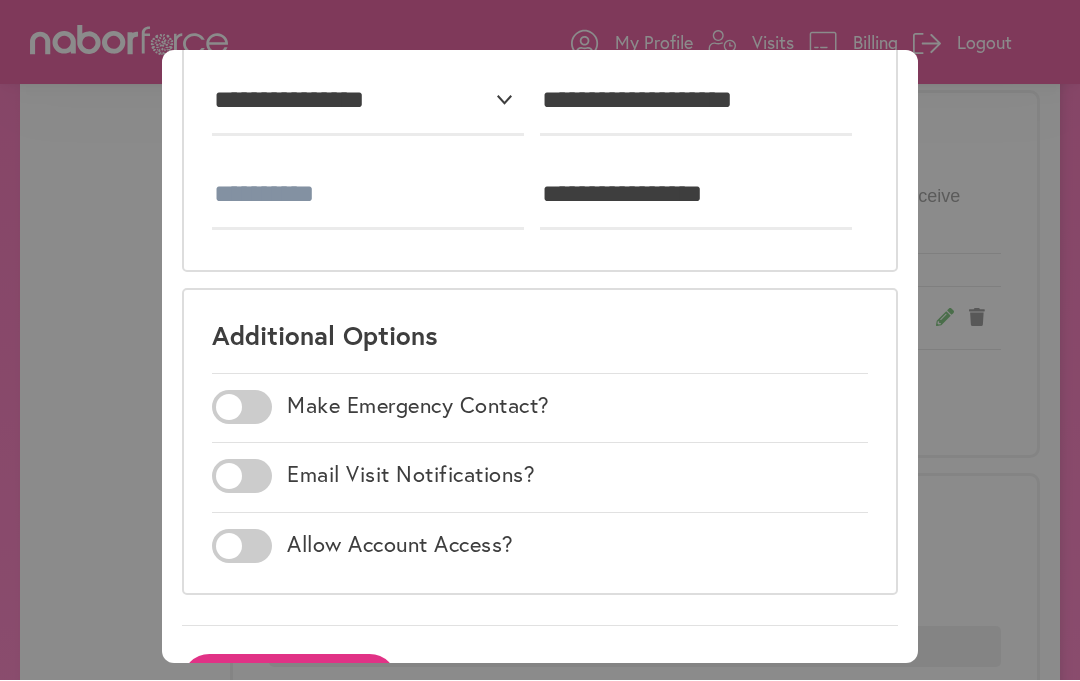 click at bounding box center [242, 547] 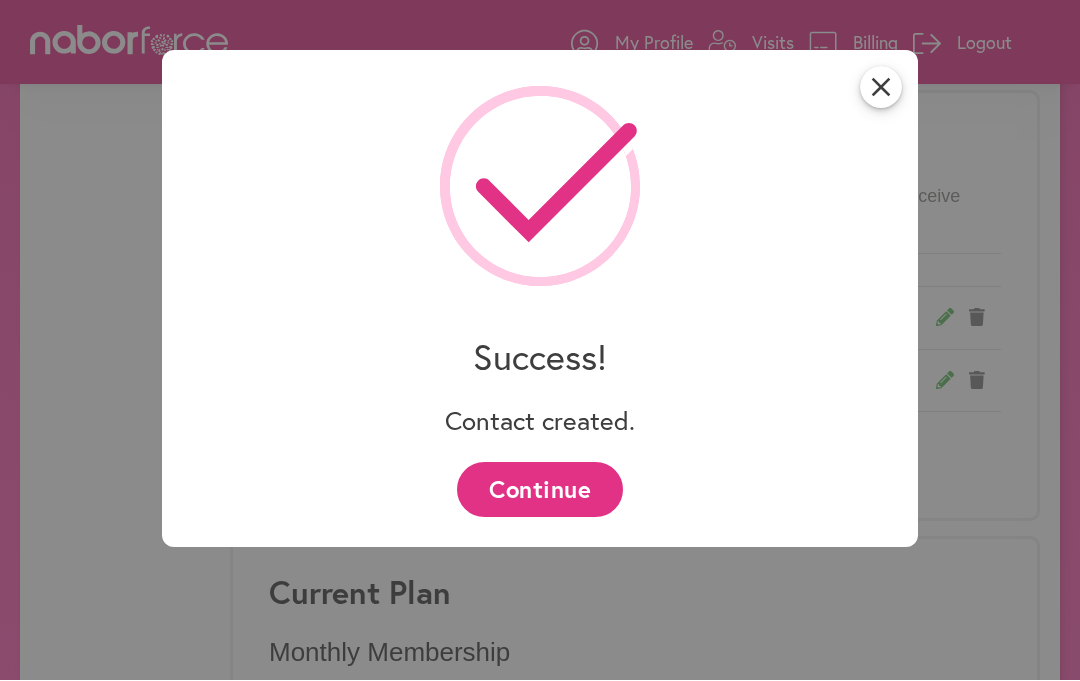 scroll, scrollTop: 1168, scrollLeft: 0, axis: vertical 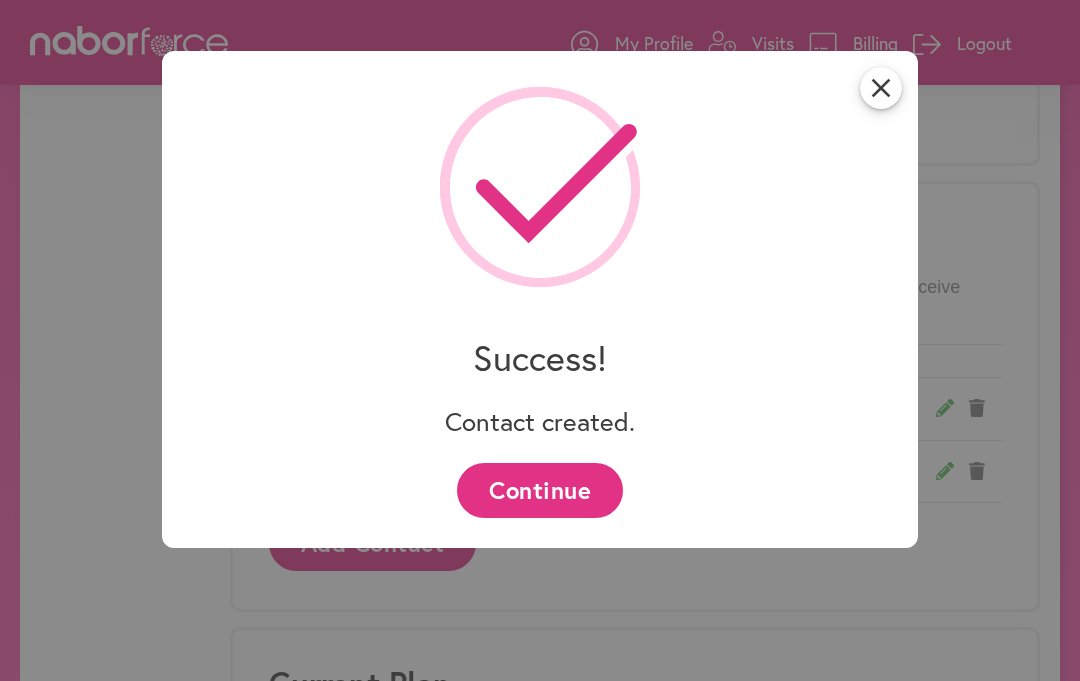 click on "Continue" at bounding box center [539, 490] 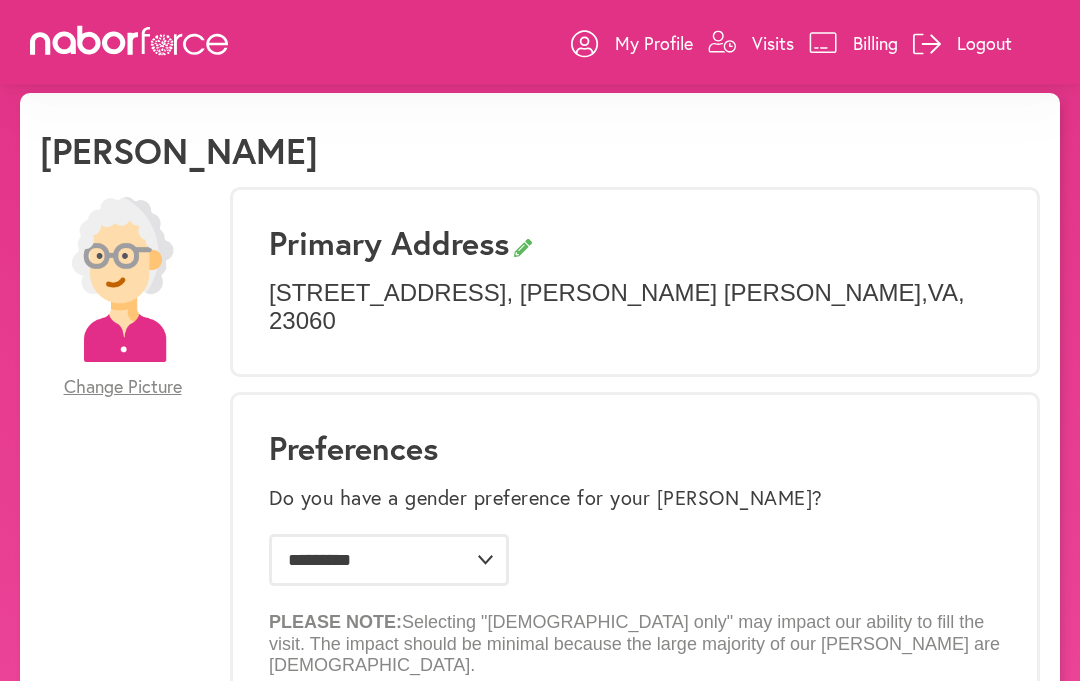 scroll, scrollTop: 0, scrollLeft: 0, axis: both 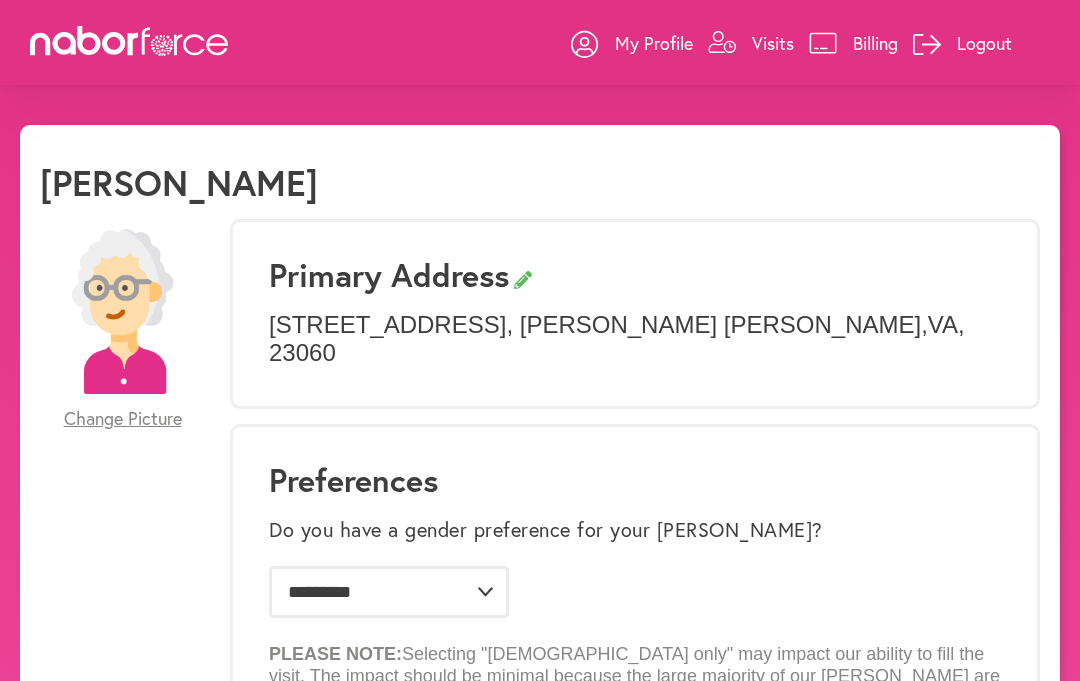 click on "My Profile" at bounding box center (654, 43) 